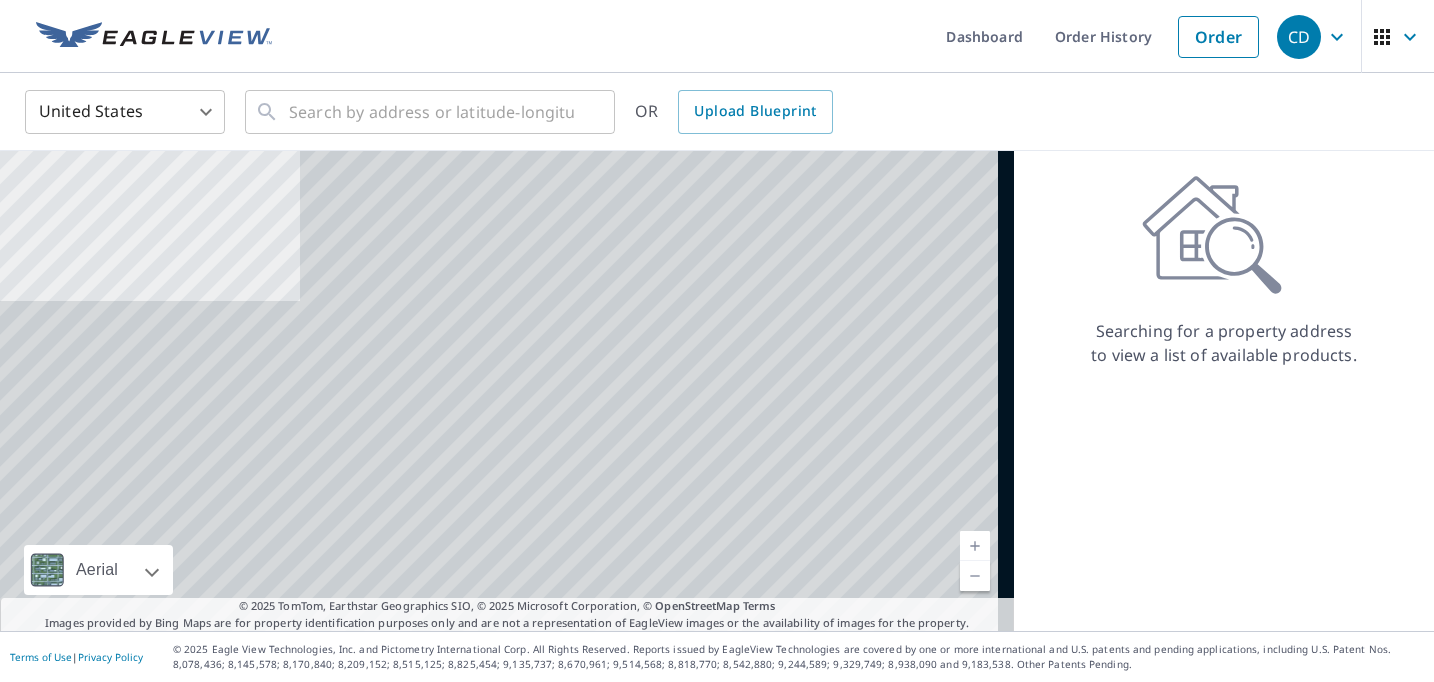 scroll, scrollTop: 0, scrollLeft: 0, axis: both 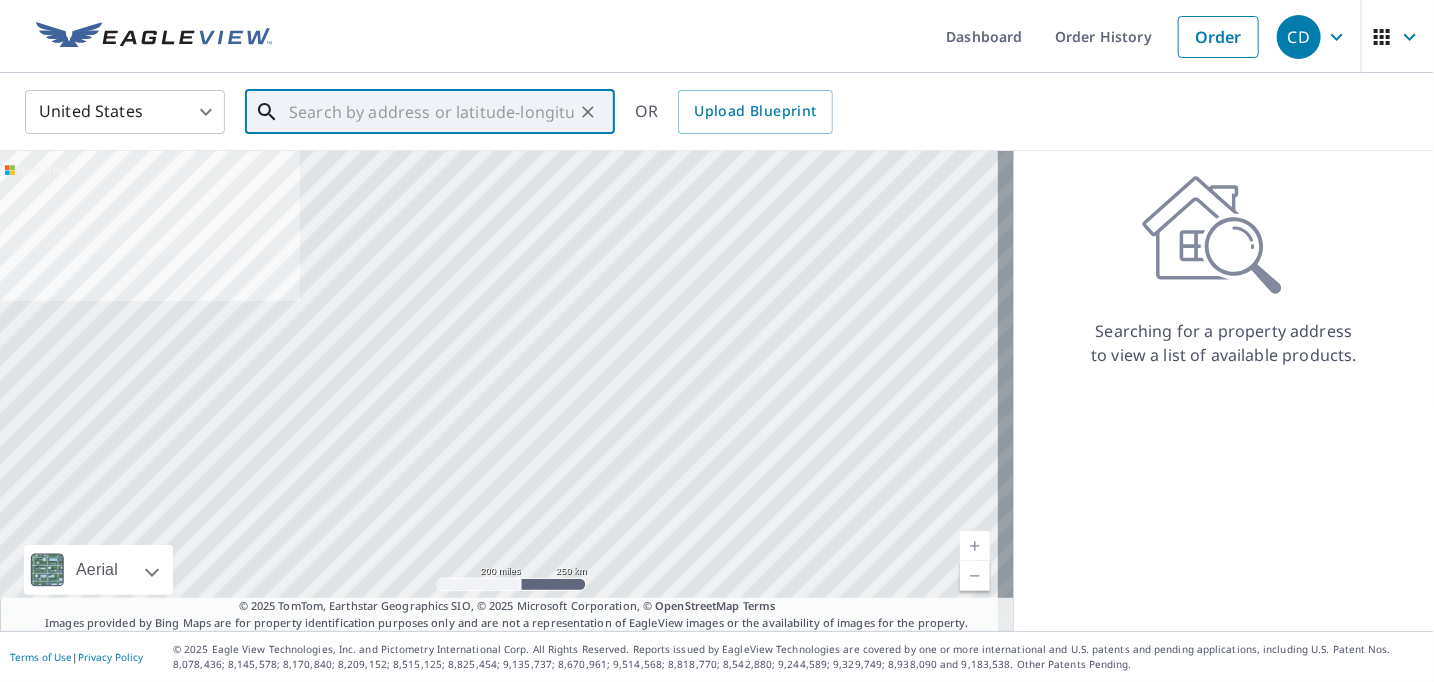 click at bounding box center (431, 112) 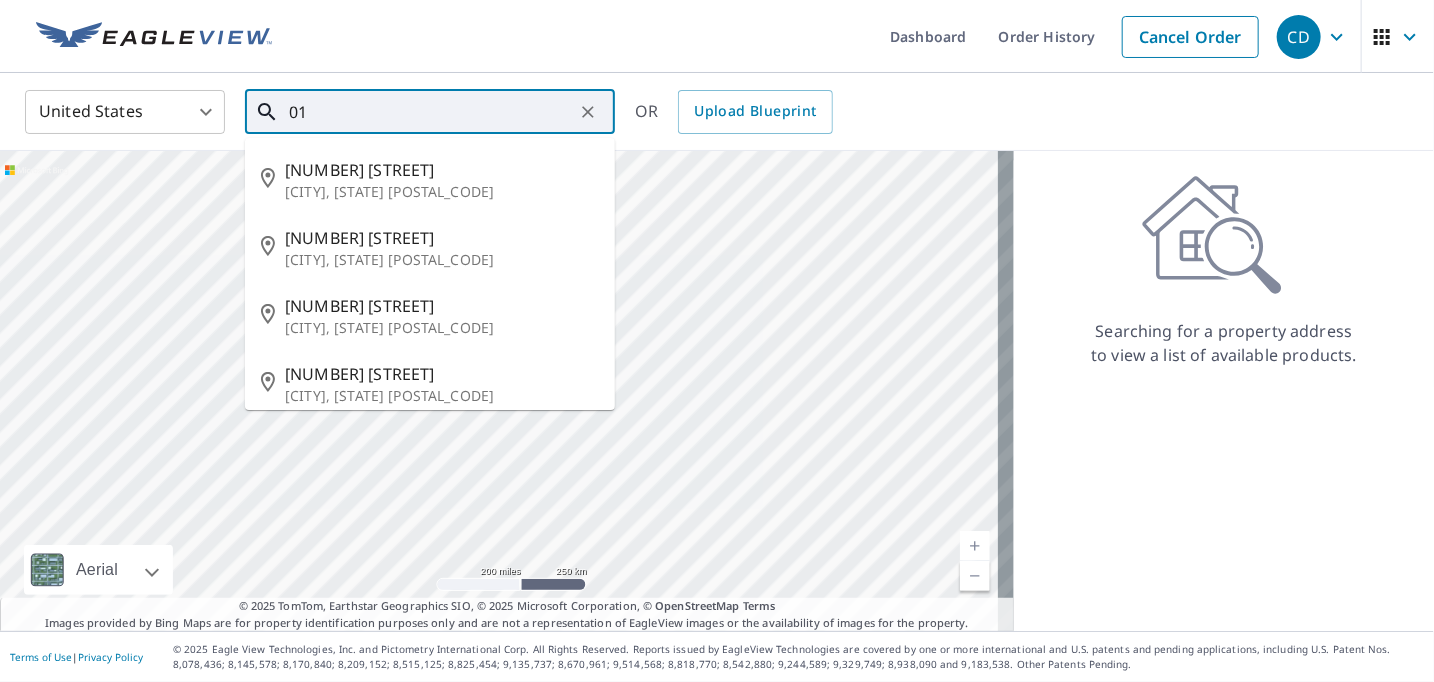 type on "0" 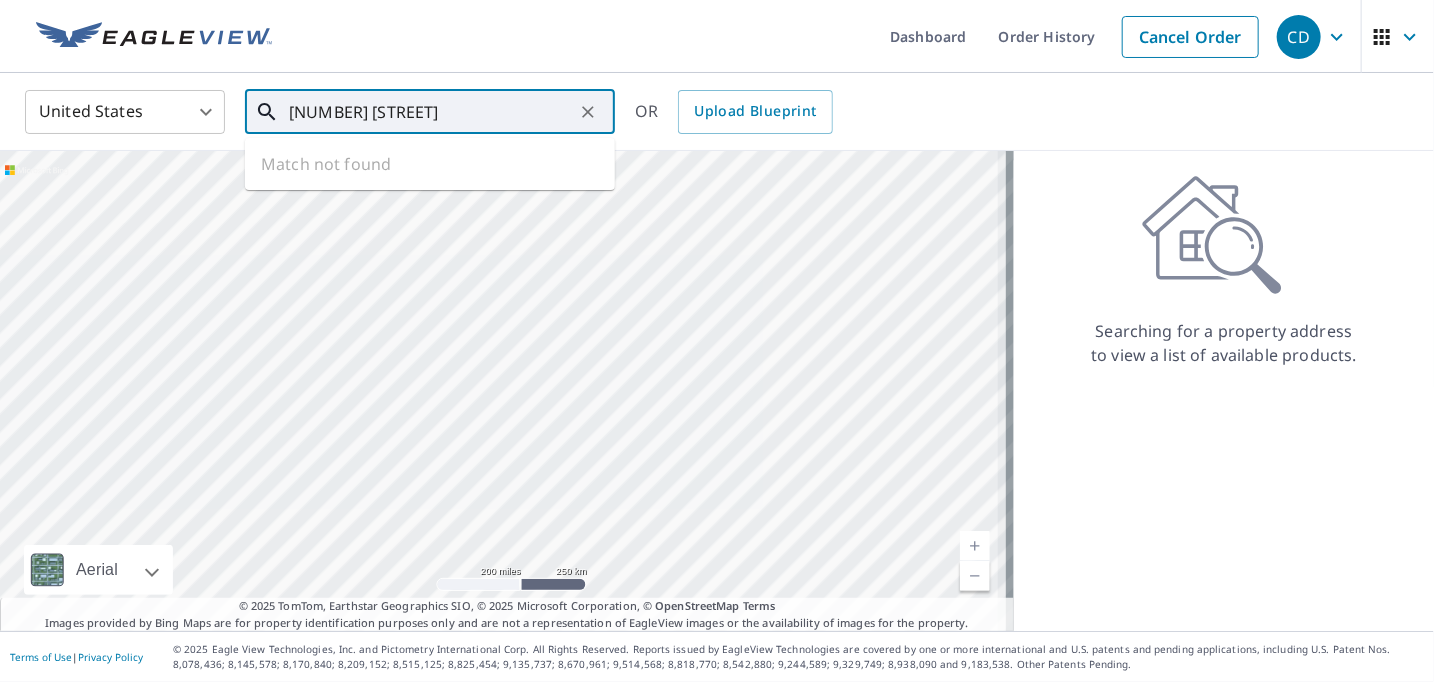 click at bounding box center (507, 391) 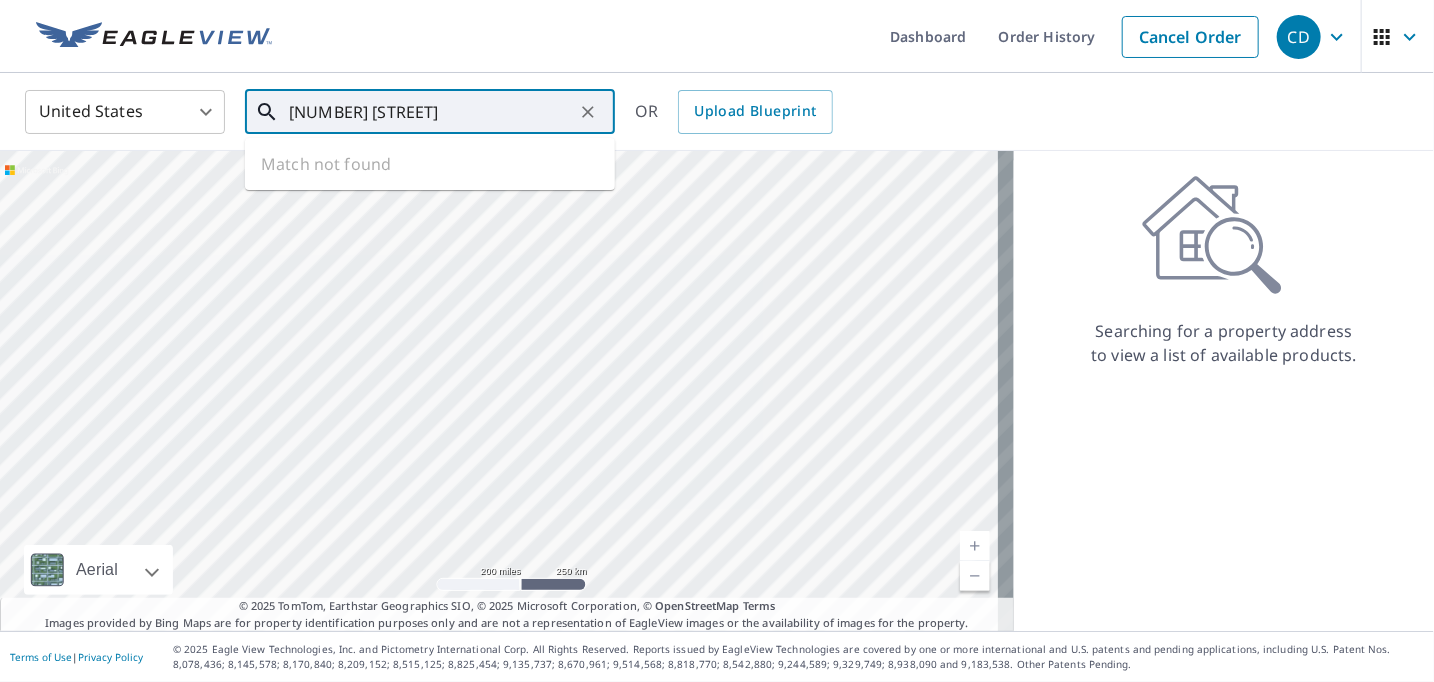 drag, startPoint x: 366, startPoint y: 113, endPoint x: 338, endPoint y: 112, distance: 28.01785 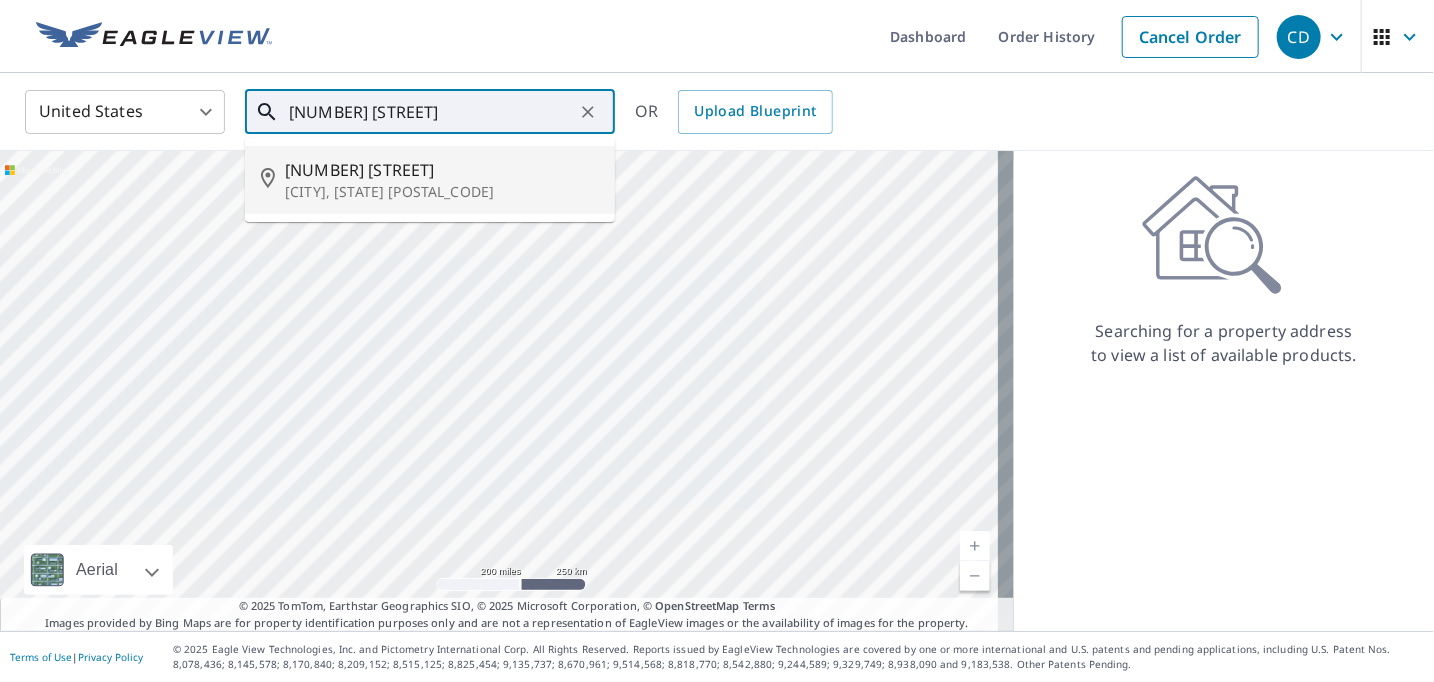 click on "[CITY], [STATE] [POSTAL_CODE]" at bounding box center [442, 192] 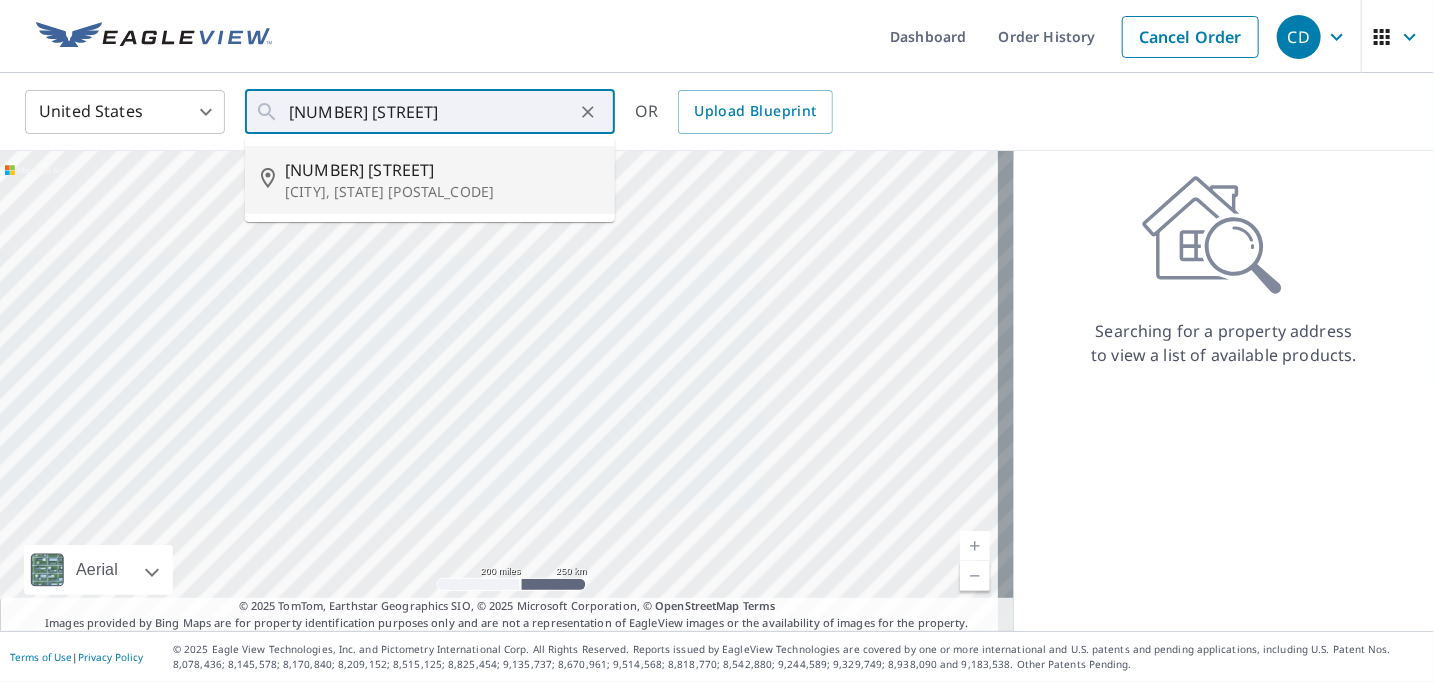 type on "[NUMBER] [STREET], [CITY], [STATE] [POSTAL_CODE]" 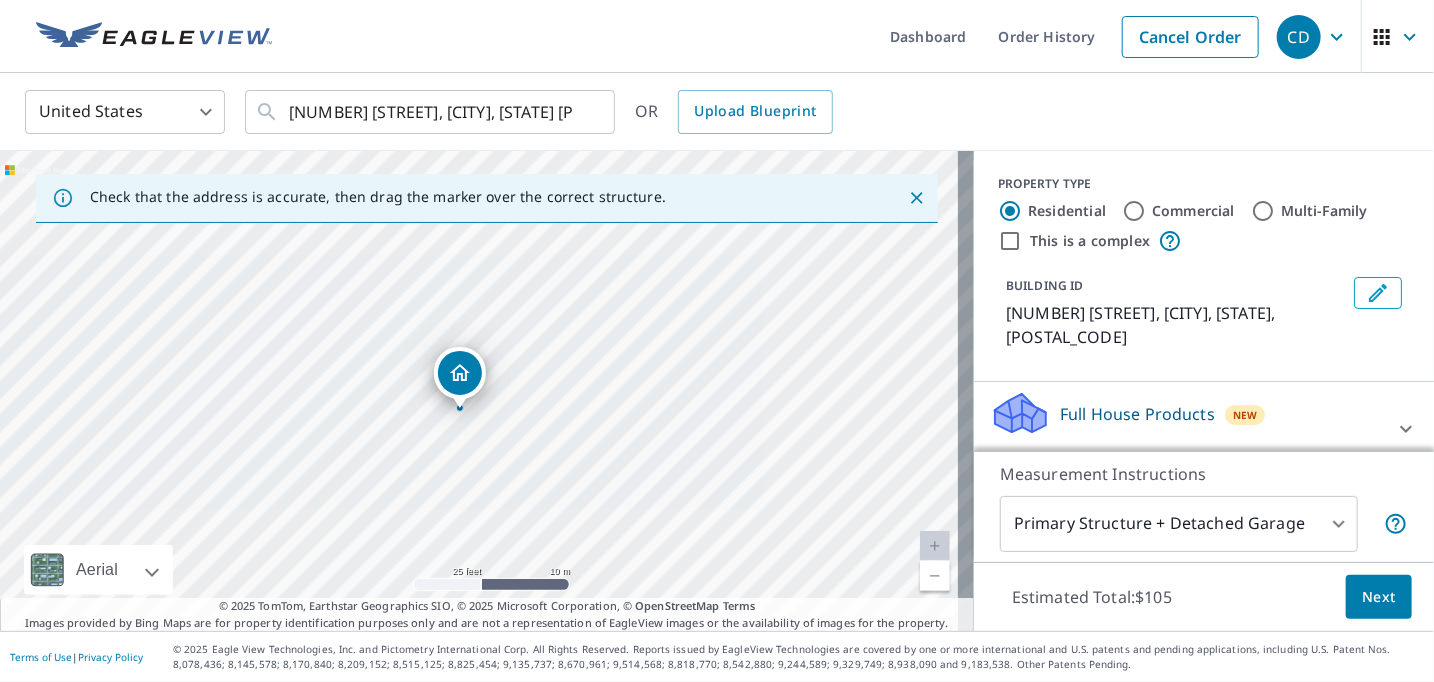 drag, startPoint x: 498, startPoint y: 355, endPoint x: 506, endPoint y: 445, distance: 90.35486 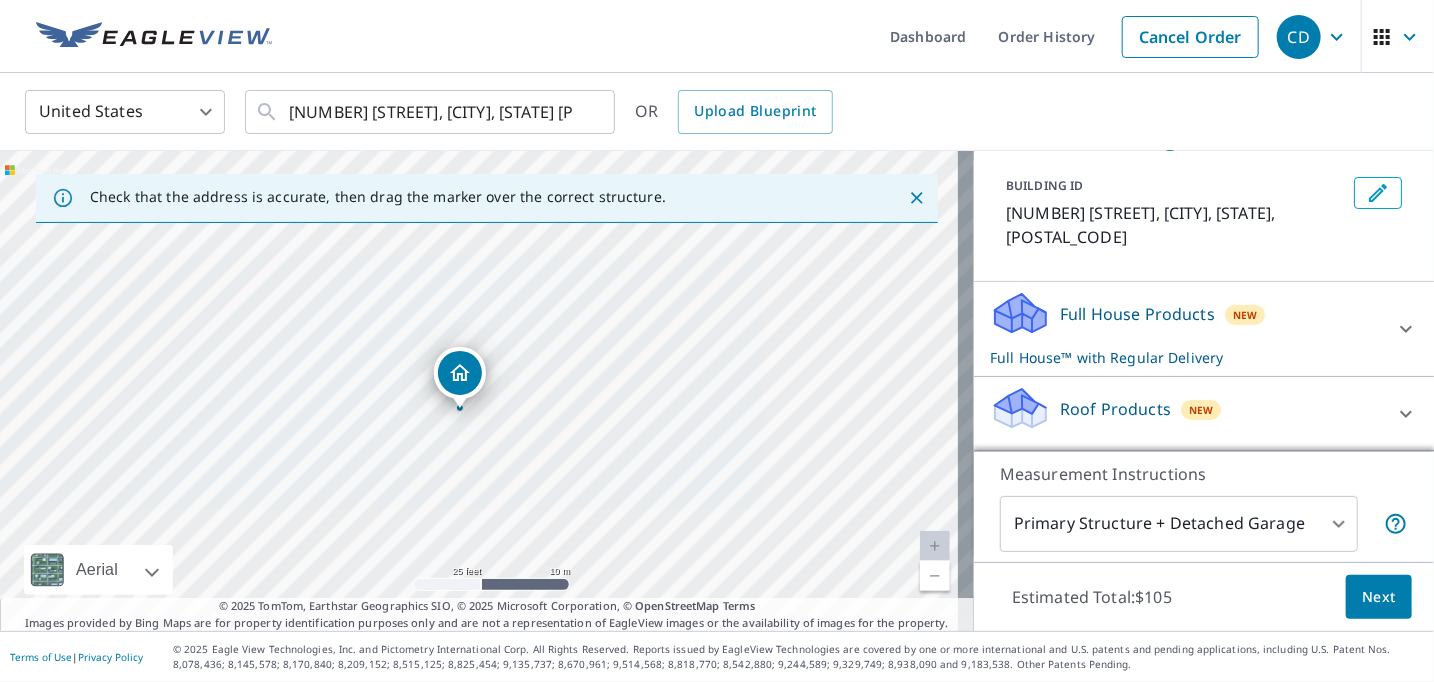 click on "Full House Products" at bounding box center [1137, 314] 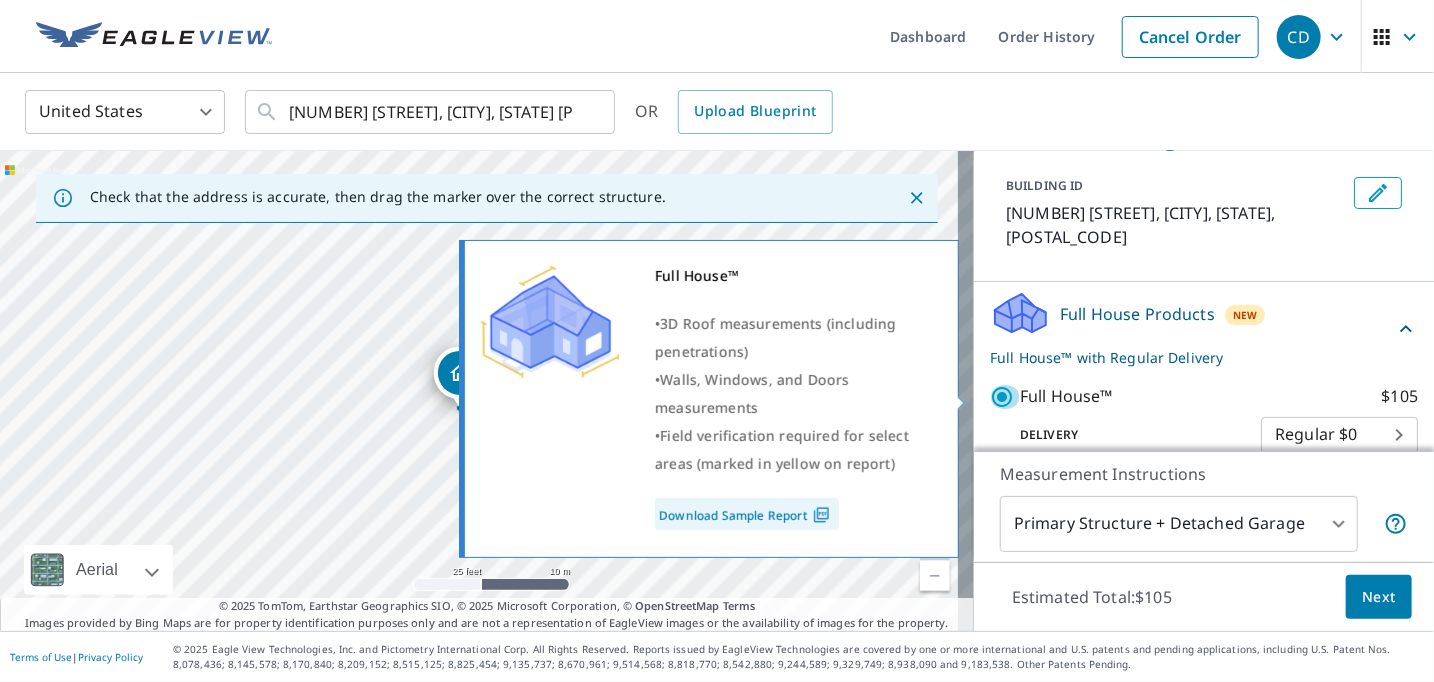 click on "Full House™ $105" at bounding box center (1005, 397) 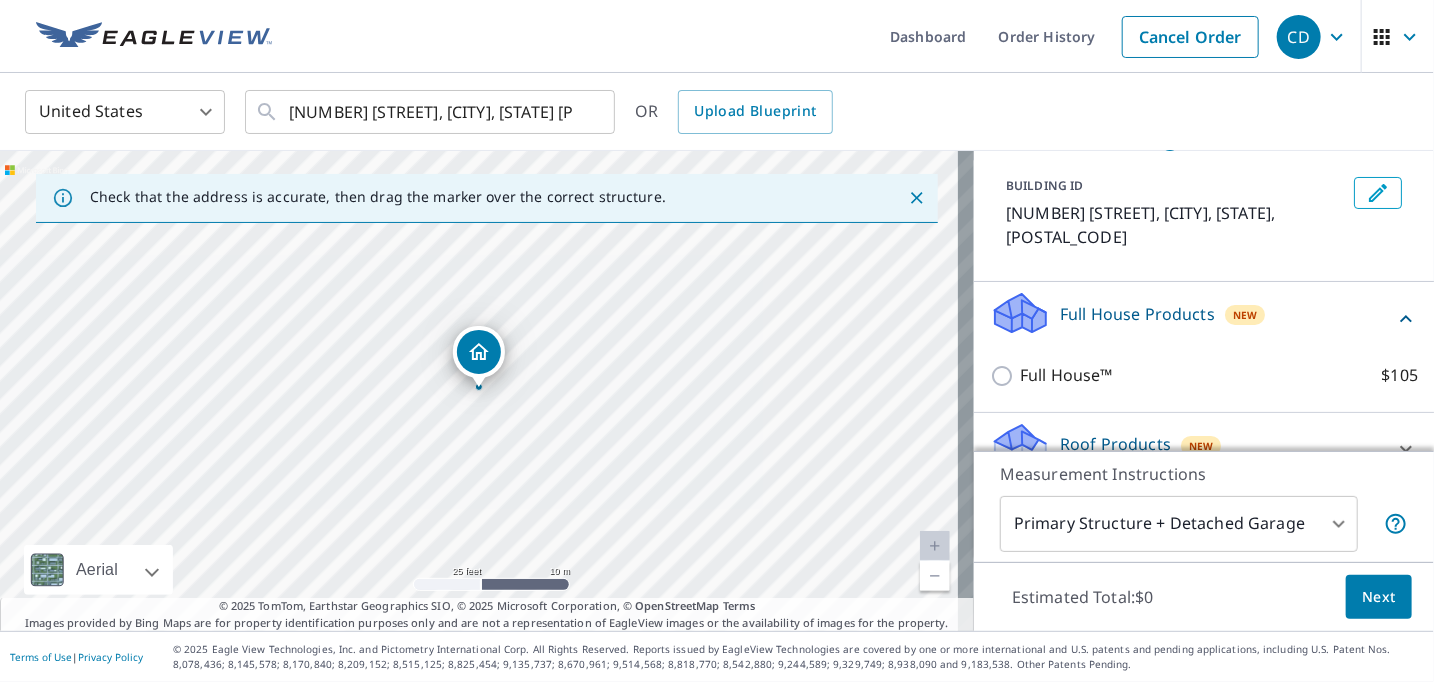 click on "Full House™ $105" at bounding box center (1204, 375) 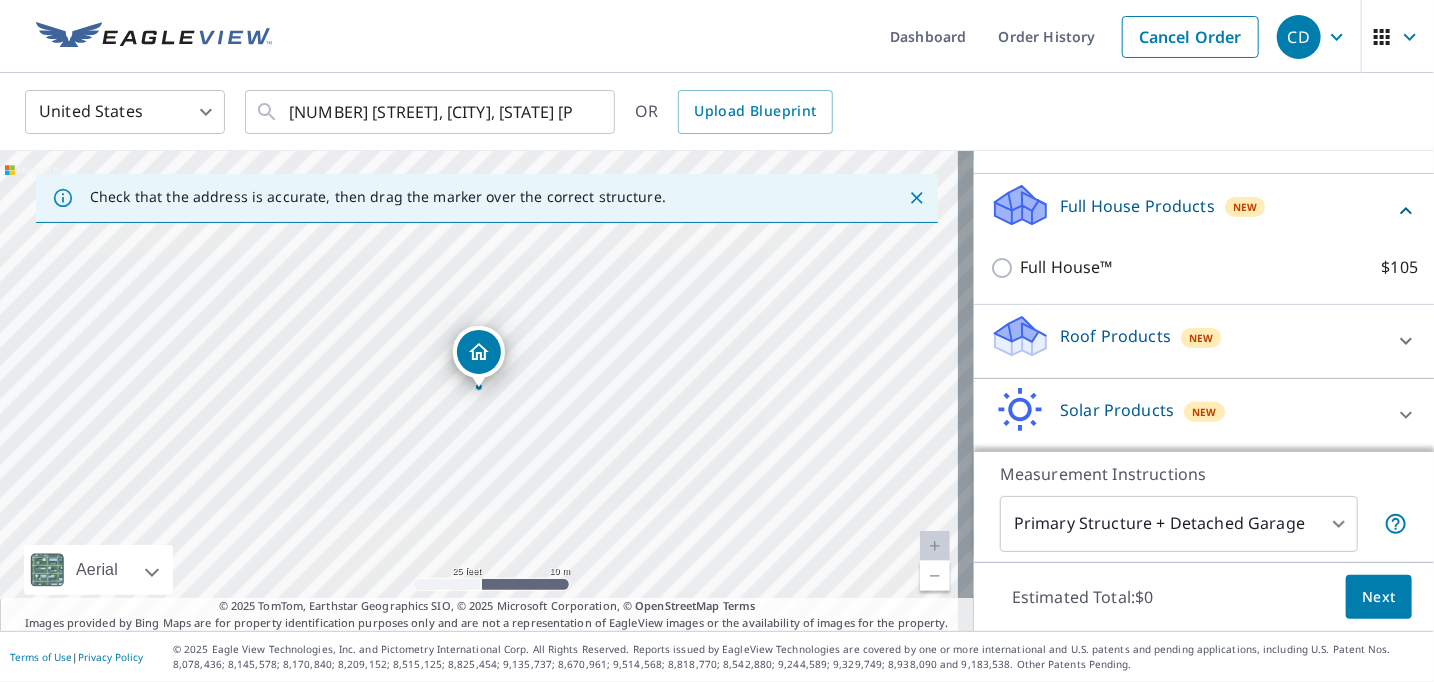 click on "Solar Products" at bounding box center (1117, 410) 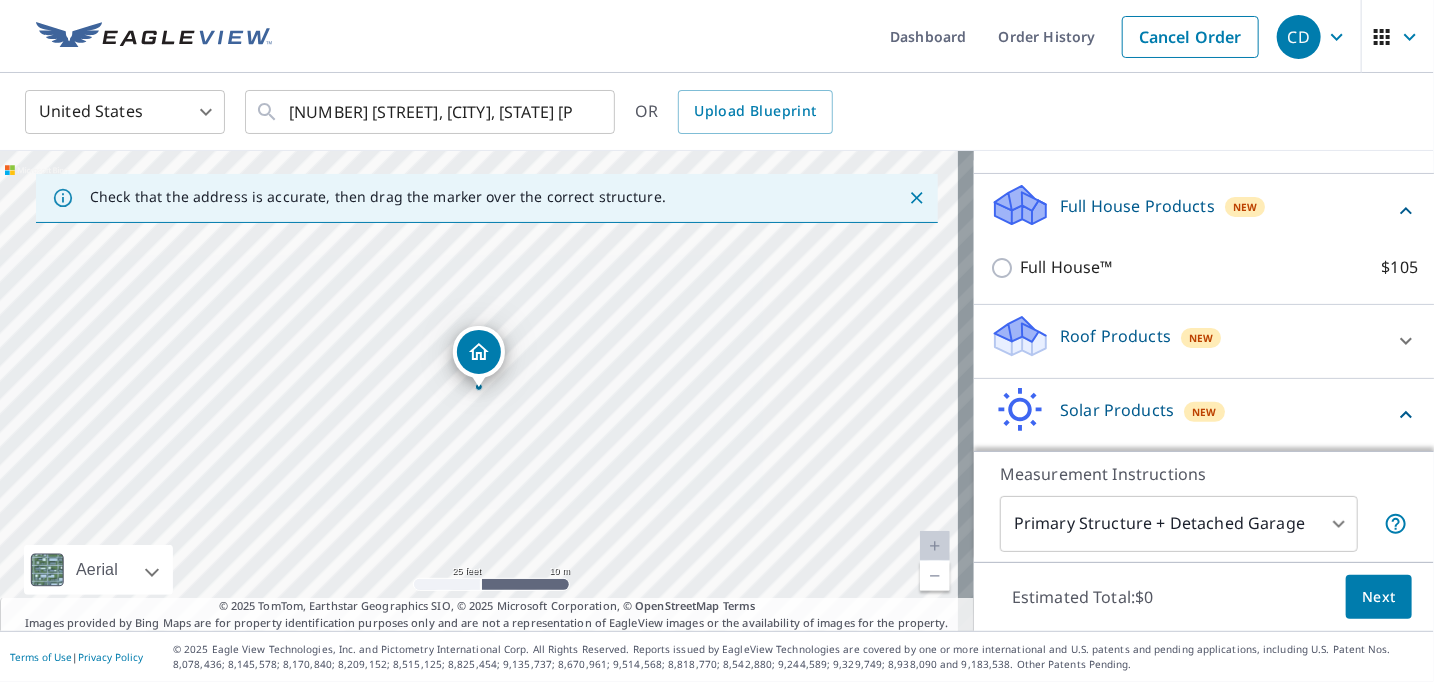 scroll, scrollTop: 408, scrollLeft: 0, axis: vertical 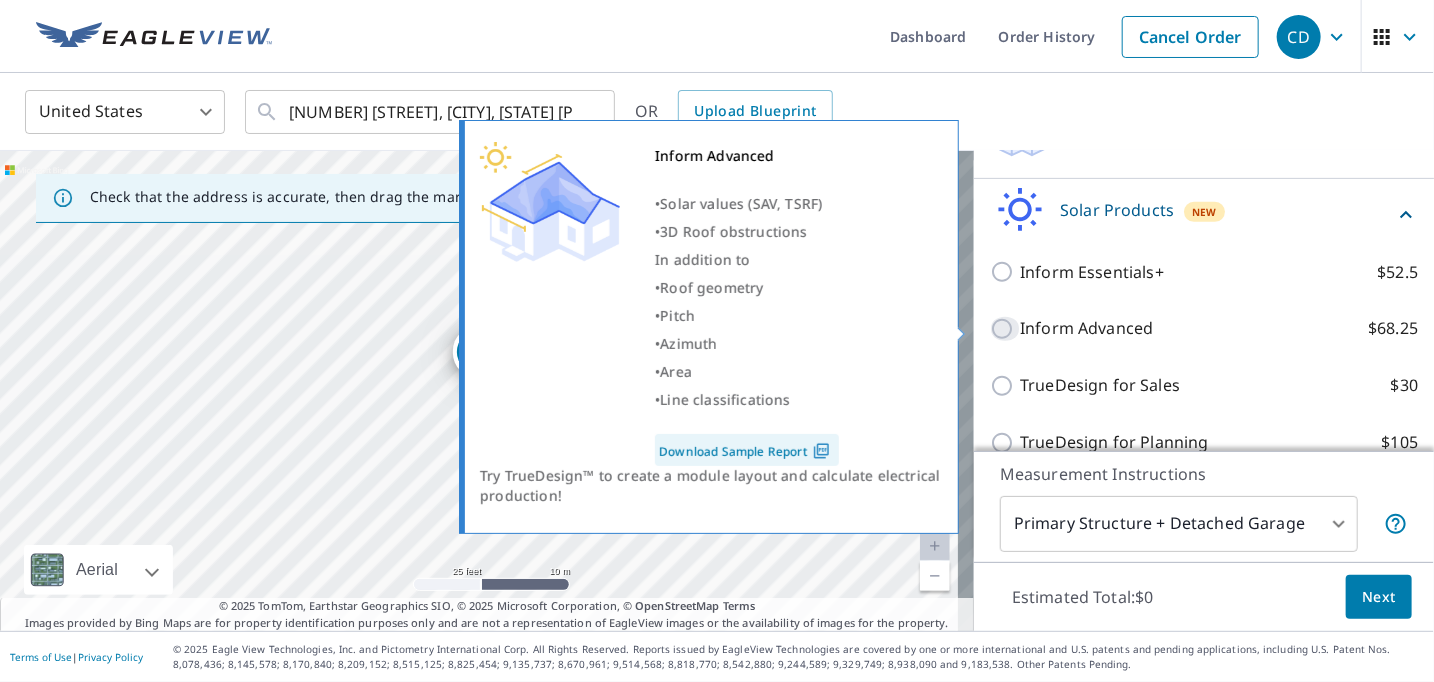 click on "Inform Advanced $68.25" at bounding box center [1005, 329] 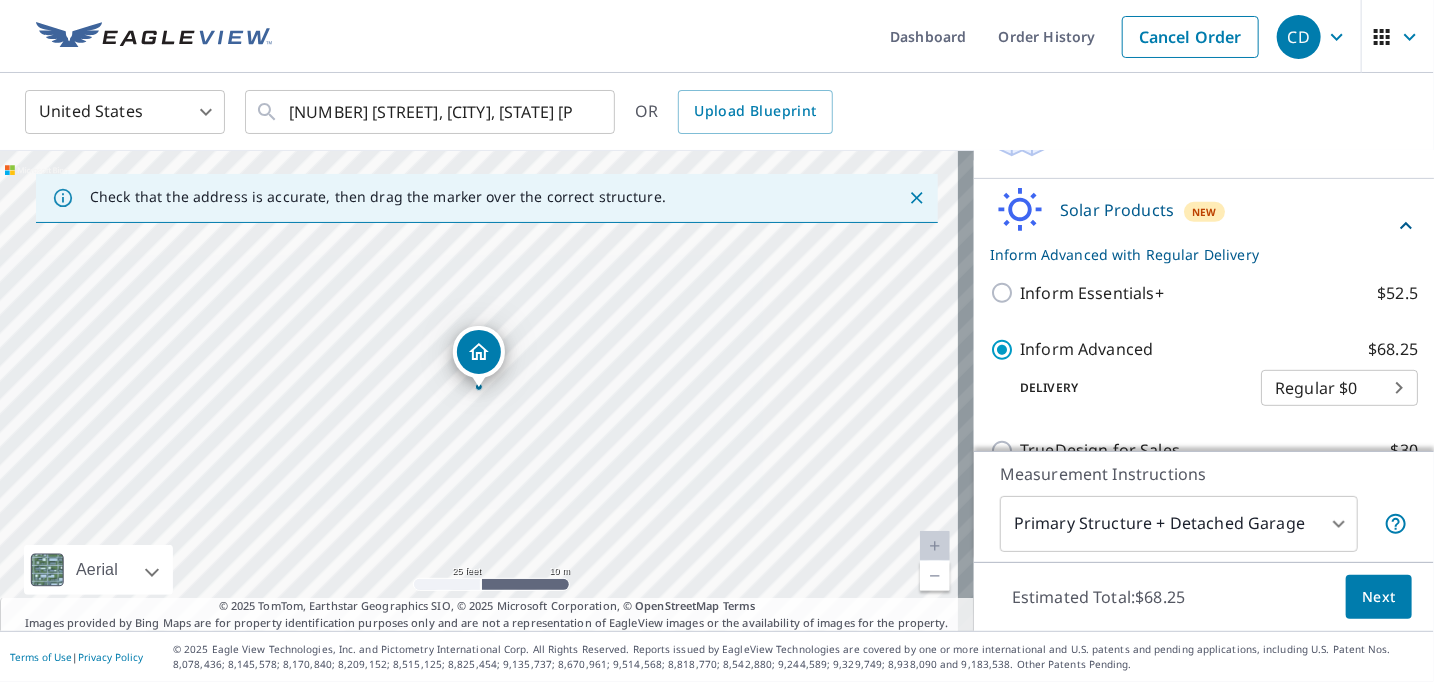 scroll, scrollTop: 500, scrollLeft: 0, axis: vertical 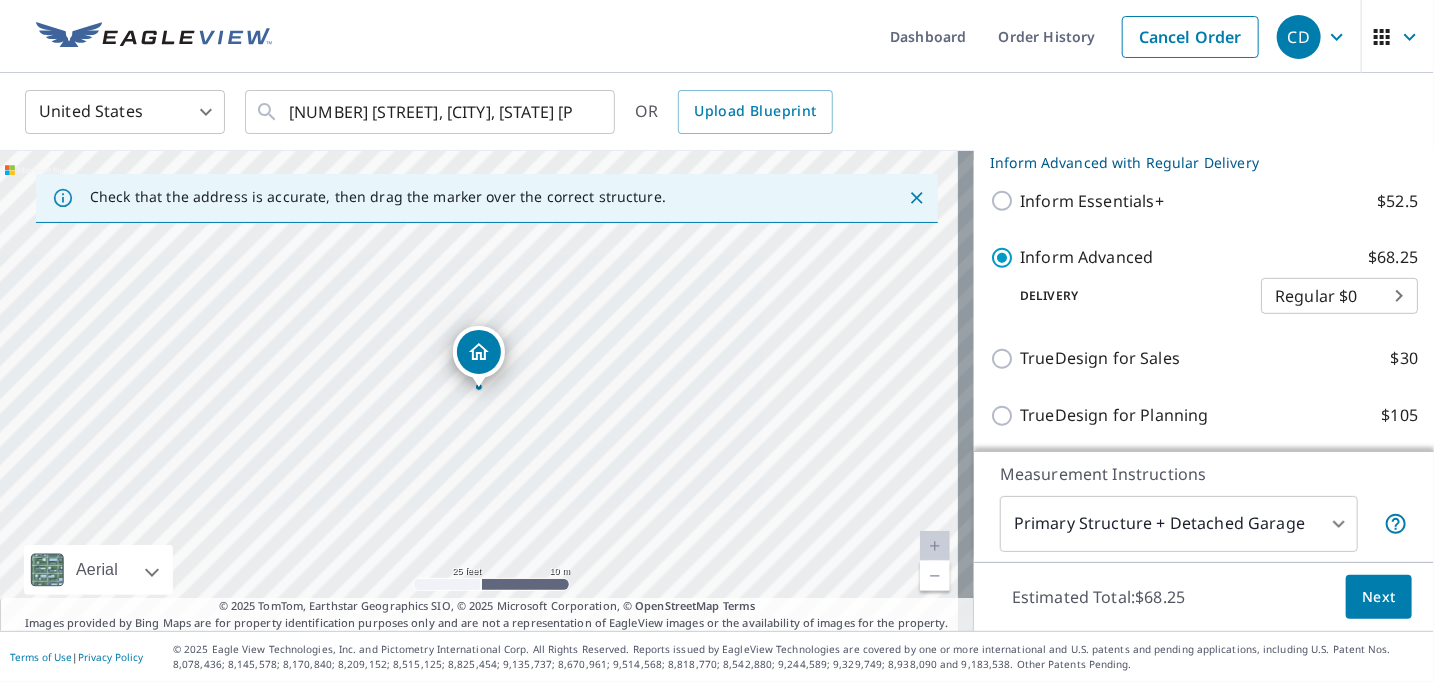 click on "Next" at bounding box center [1379, 597] 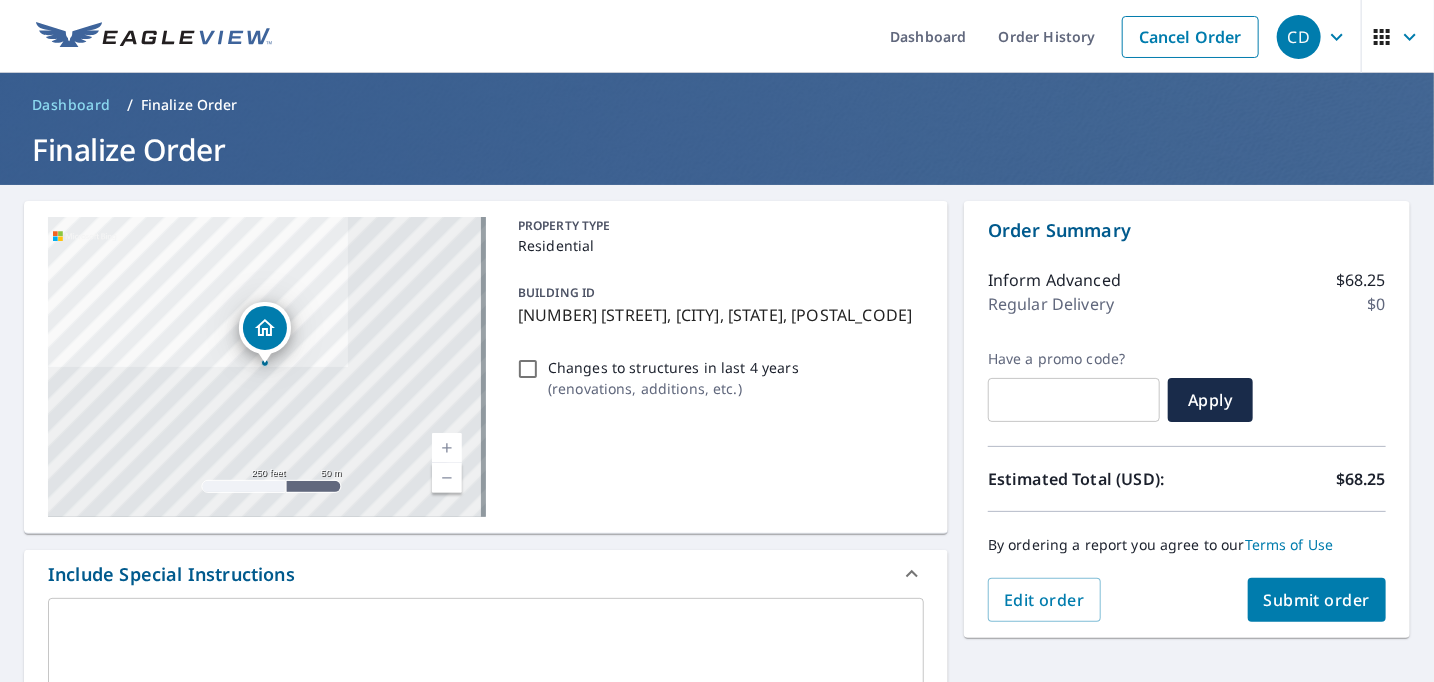 click on "Submit order" at bounding box center (1317, 600) 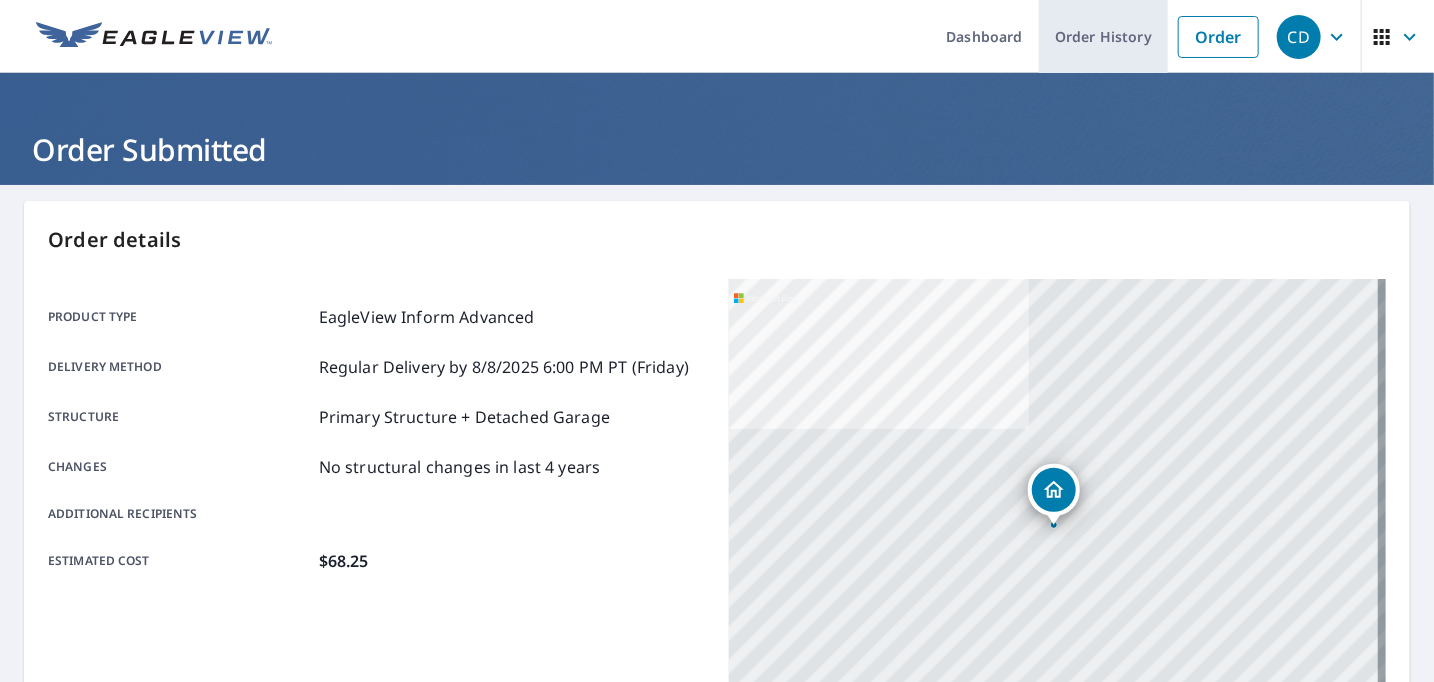 click on "Order History" at bounding box center (1103, 36) 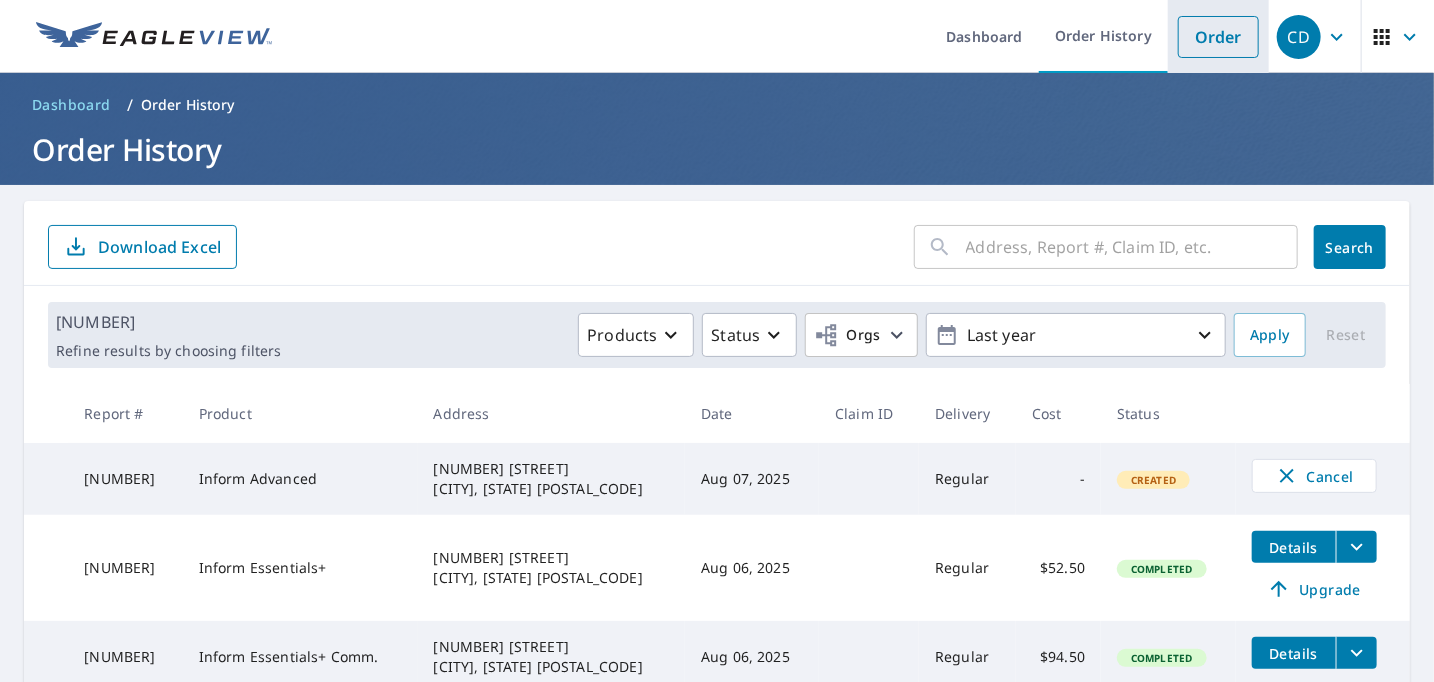 click on "Order" at bounding box center [1218, 36] 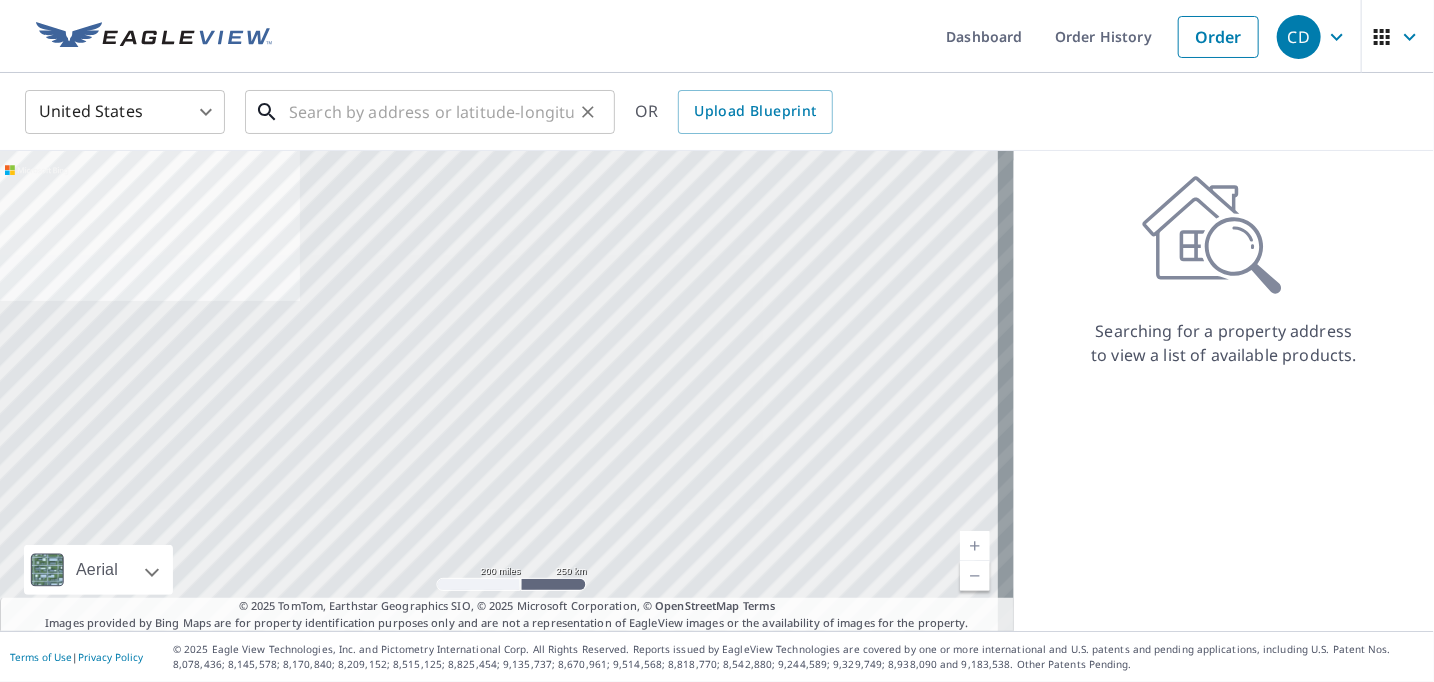 click at bounding box center (431, 112) 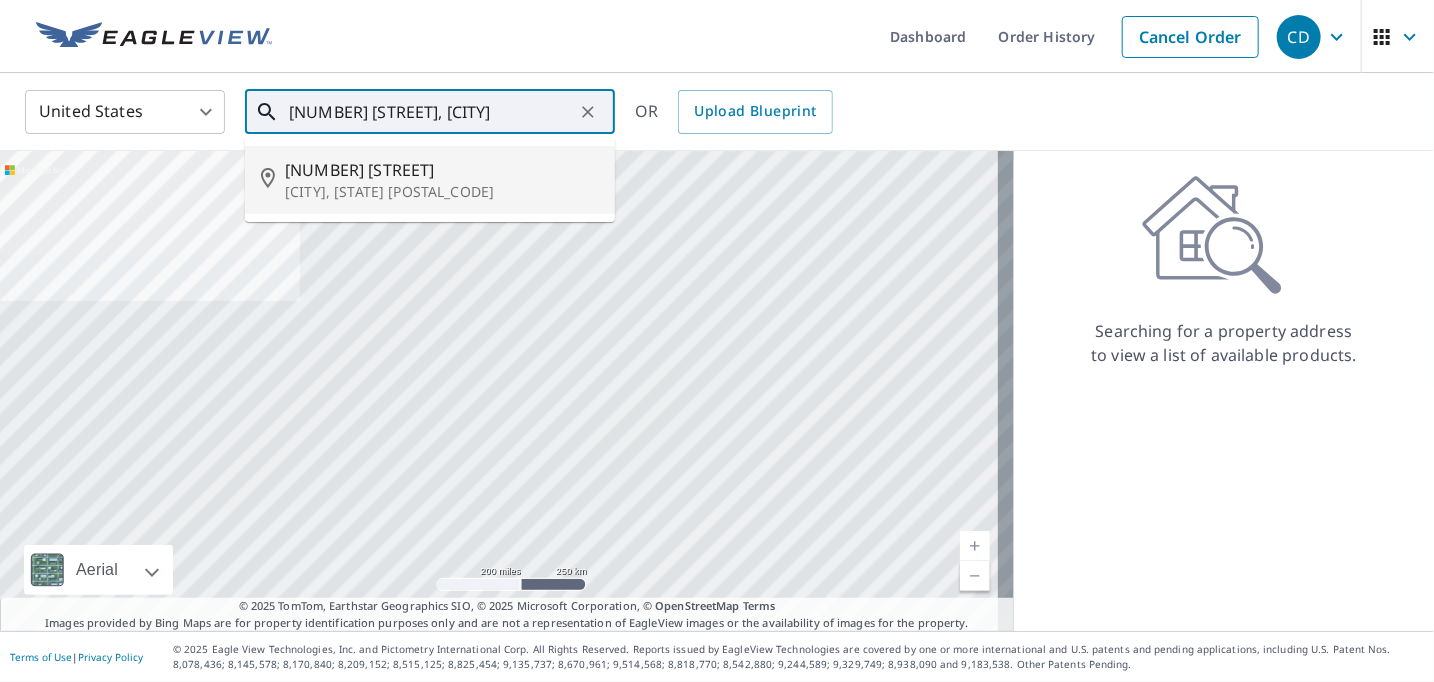 click on "[NUMBER] [STREET]" at bounding box center (442, 170) 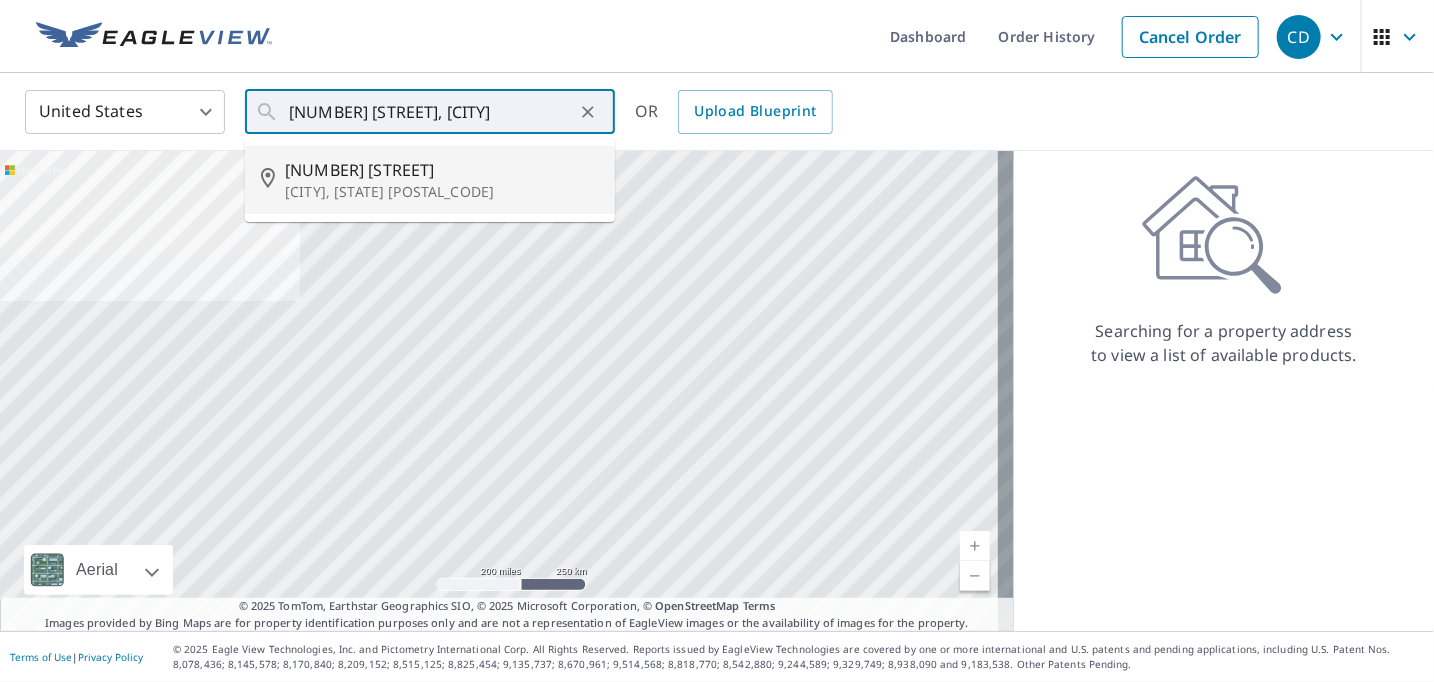 type on "[NUMBER] [STREET] [CITY], [STATE] [POSTAL_CODE]" 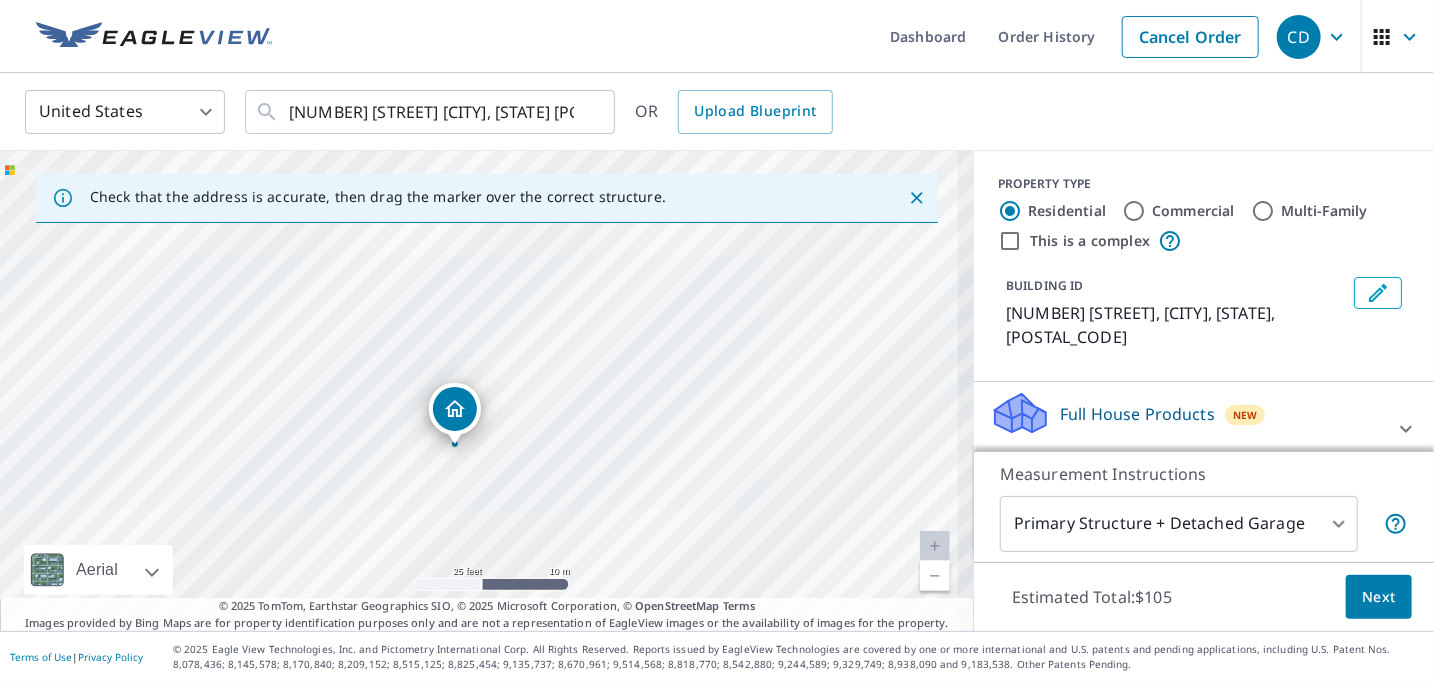 click on "[NUMBER] [STREET] [CITY], [STATE] [POSTAL_CODE]" at bounding box center (487, 391) 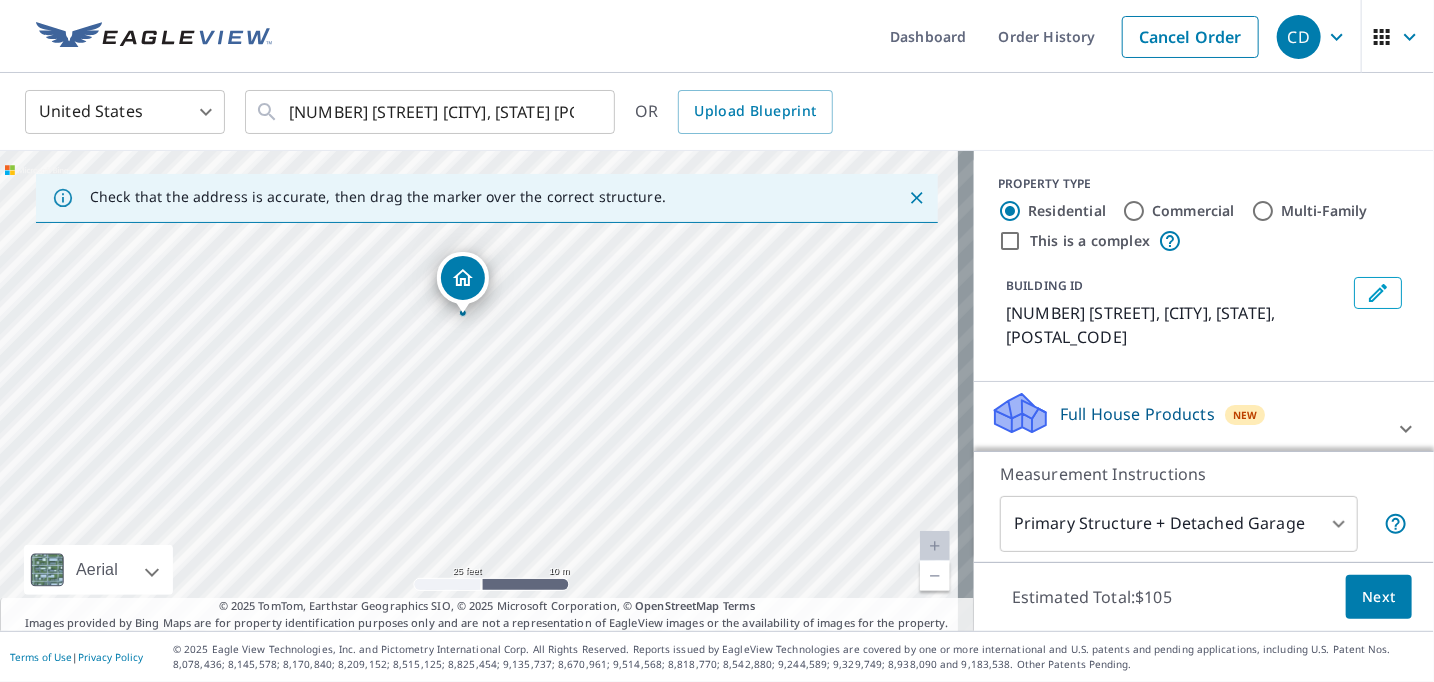 drag, startPoint x: 582, startPoint y: 461, endPoint x: 566, endPoint y: 387, distance: 75.70998 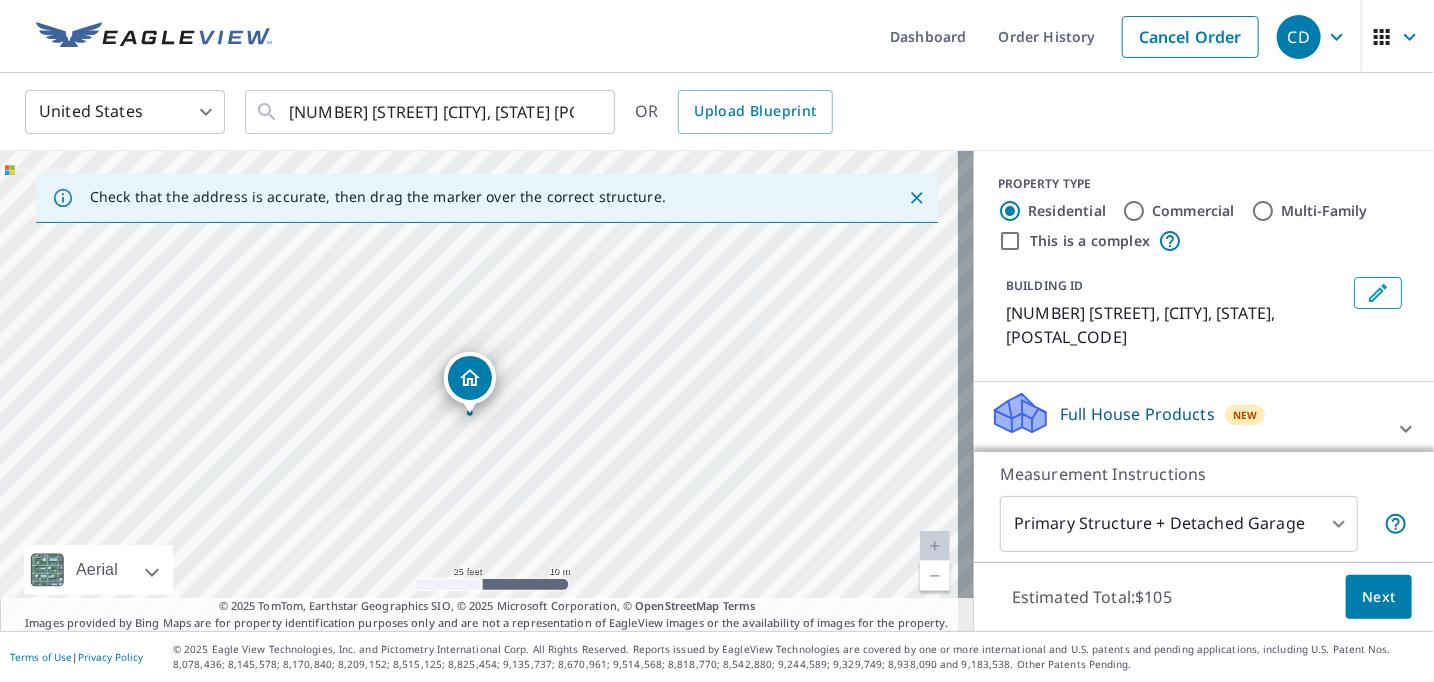 drag, startPoint x: 463, startPoint y: 274, endPoint x: 470, endPoint y: 374, distance: 100.2447 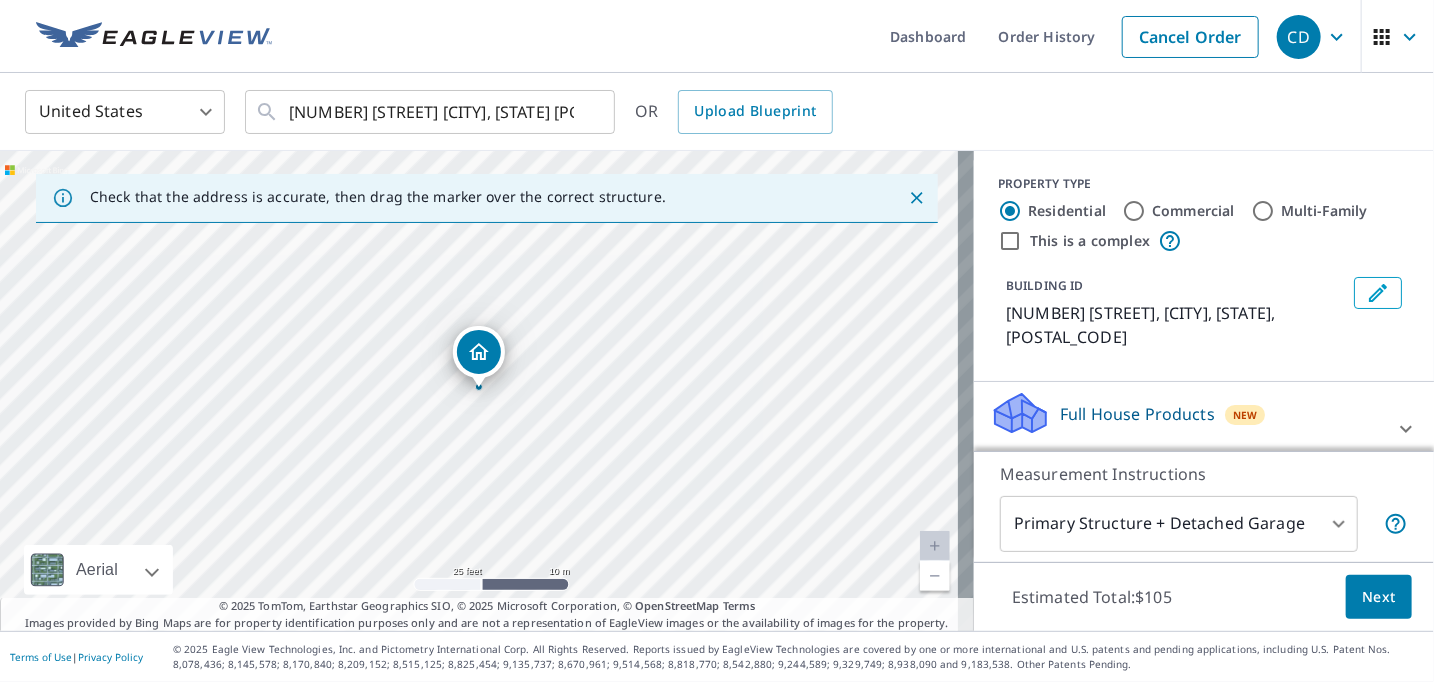 scroll, scrollTop: 100, scrollLeft: 0, axis: vertical 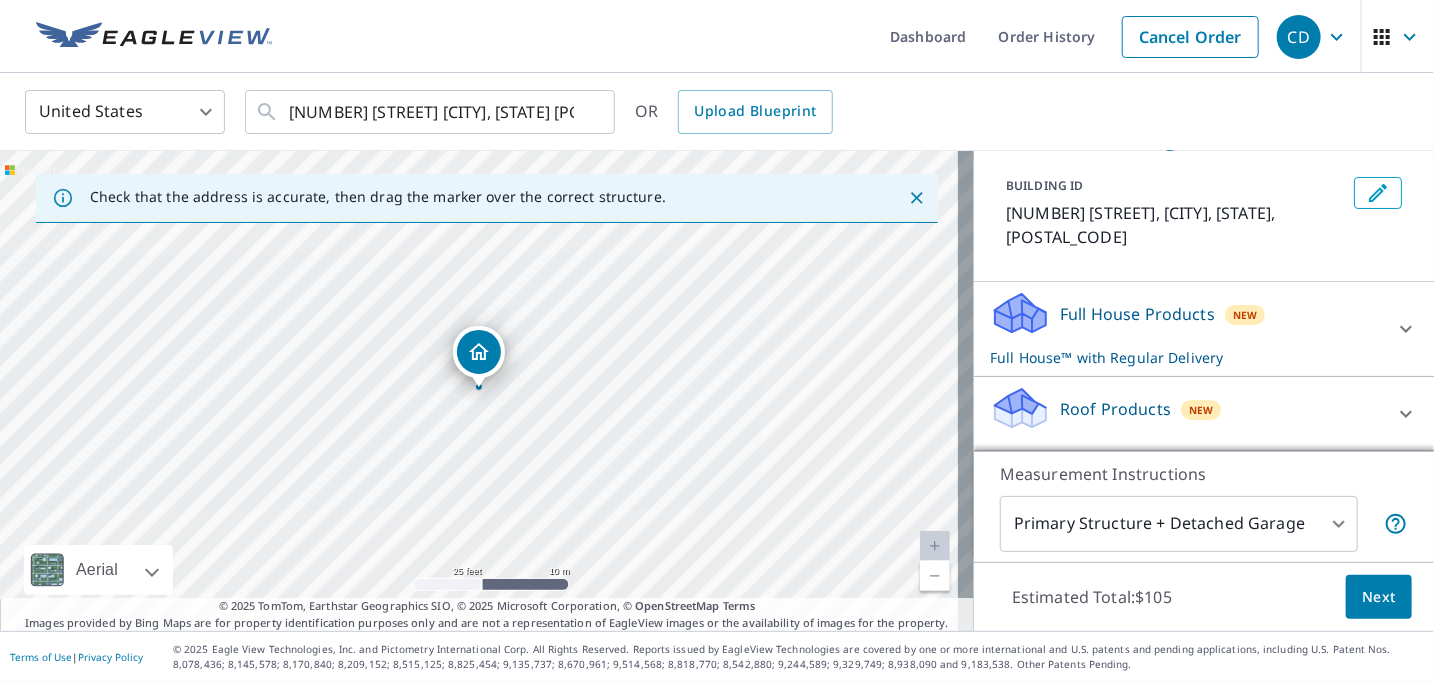 click on "Full House Products New Full House™ with Regular Delivery" at bounding box center (1186, 329) 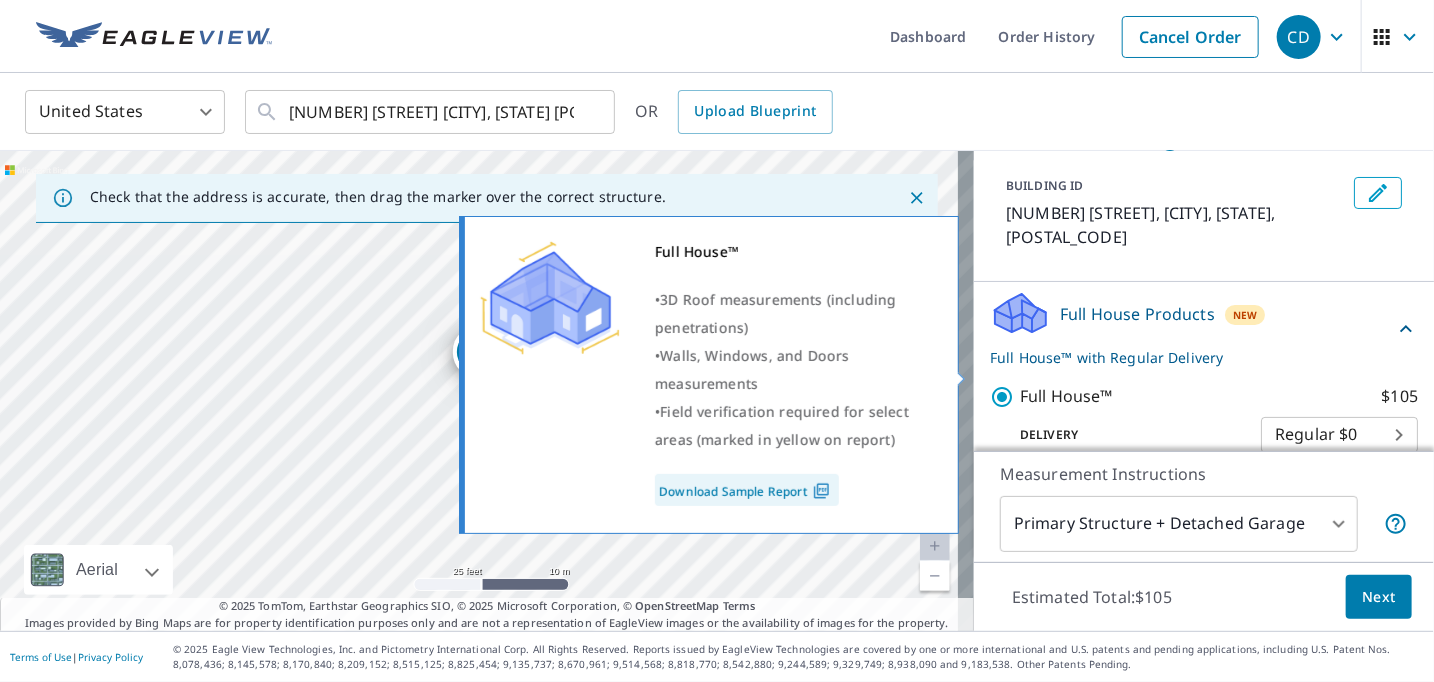 click on "Full House™ $105" at bounding box center (1005, 397) 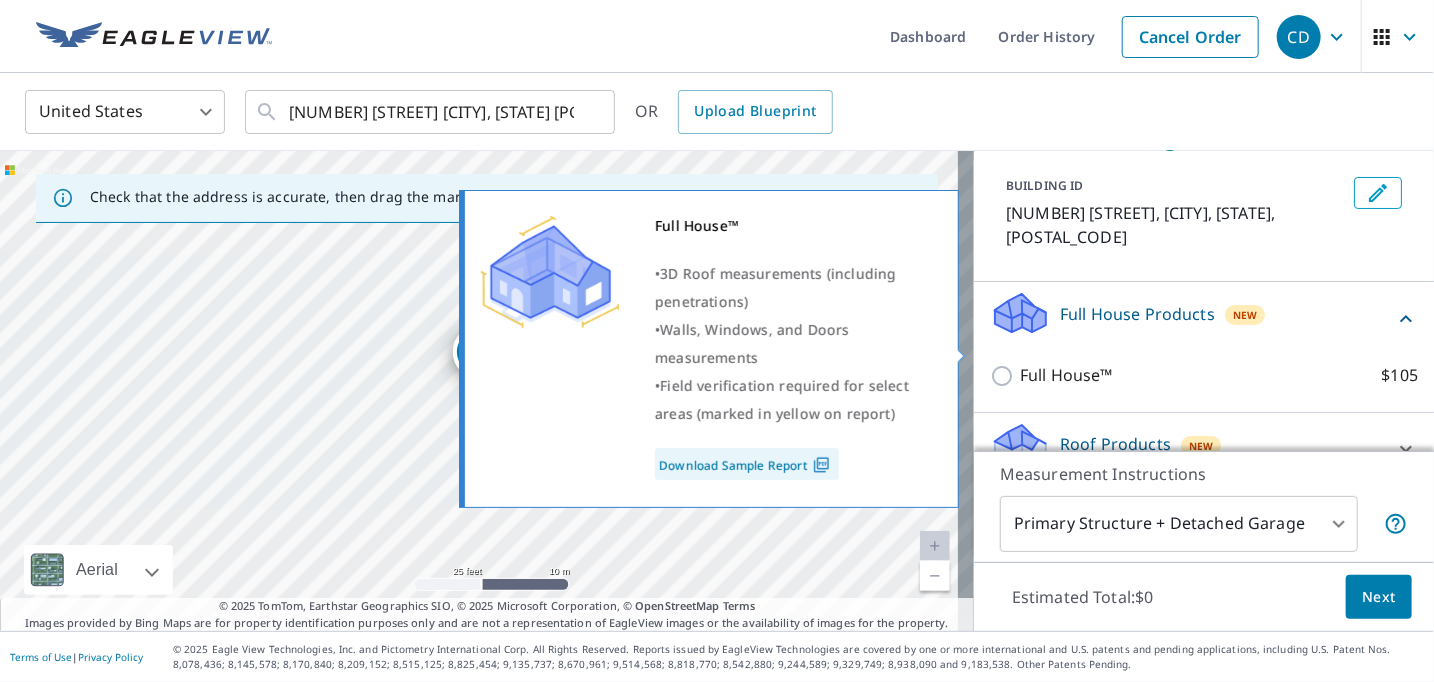 scroll, scrollTop: 184, scrollLeft: 0, axis: vertical 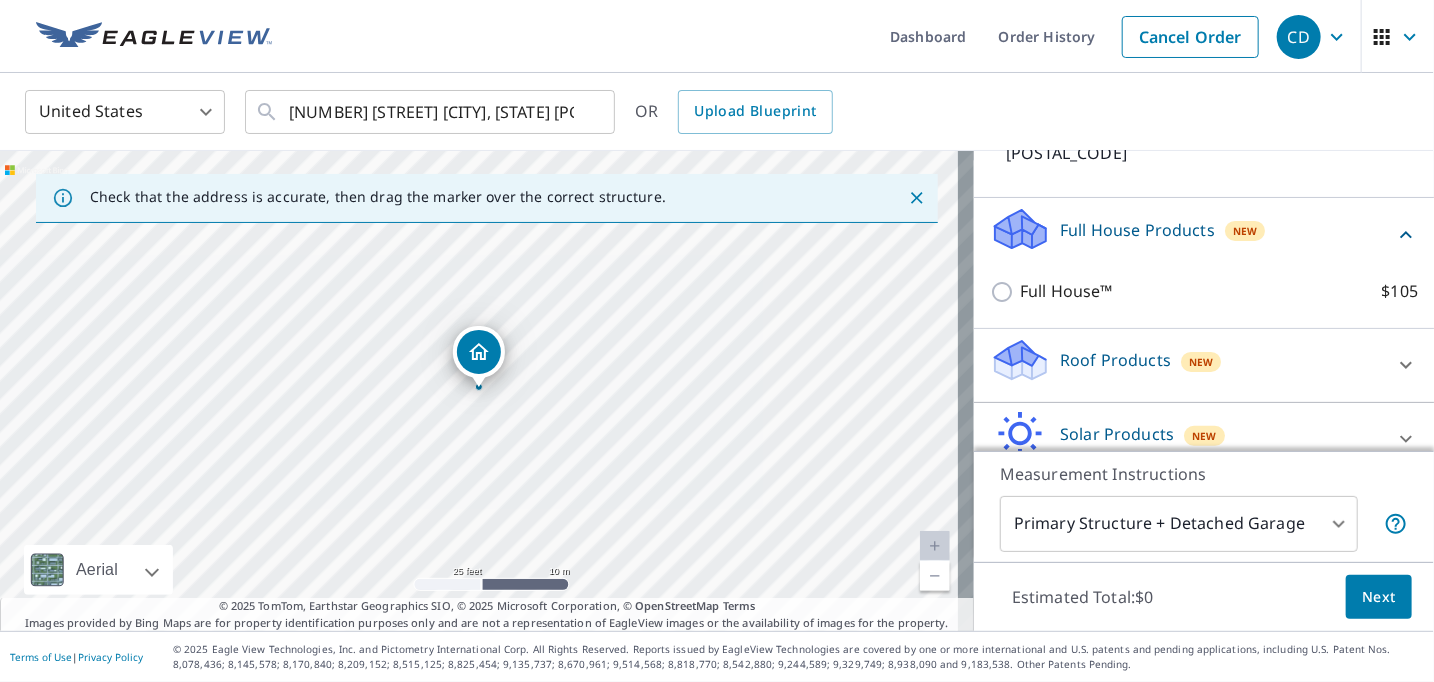 click on "Solar Products" at bounding box center [1117, 434] 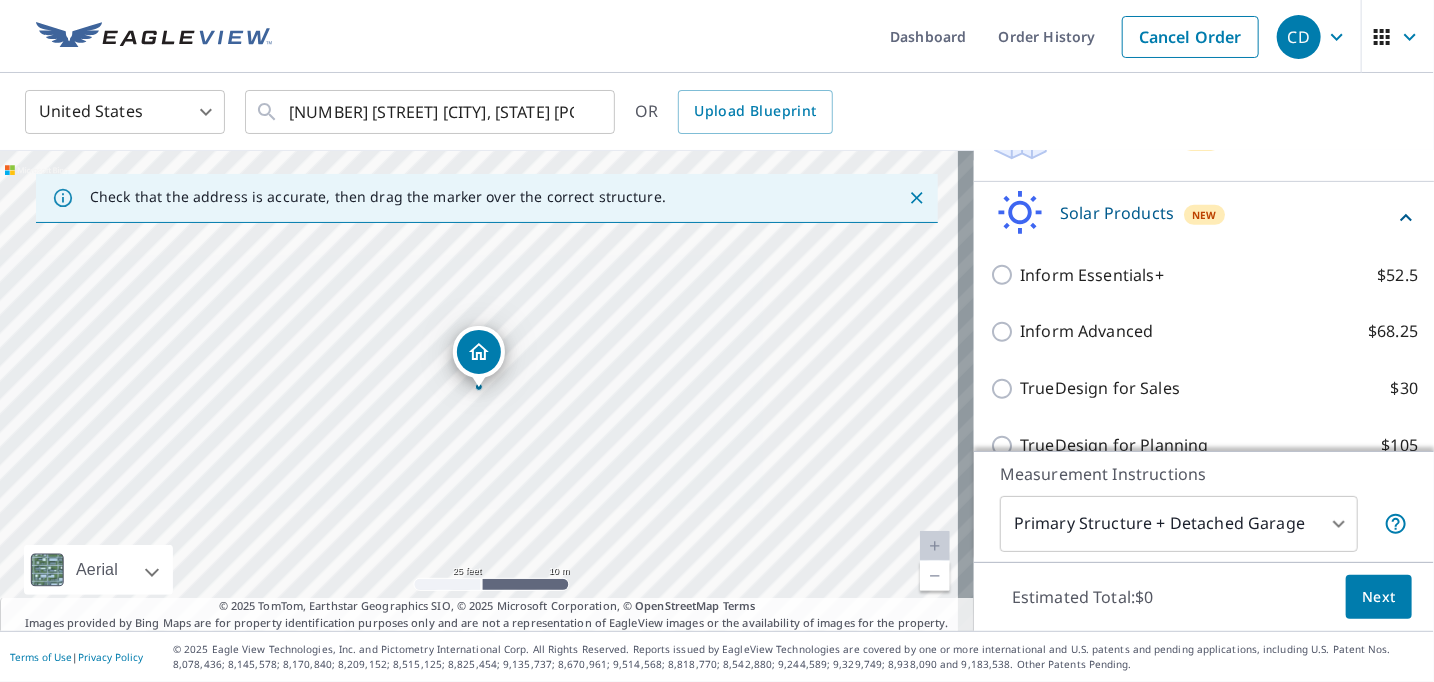 scroll, scrollTop: 410, scrollLeft: 0, axis: vertical 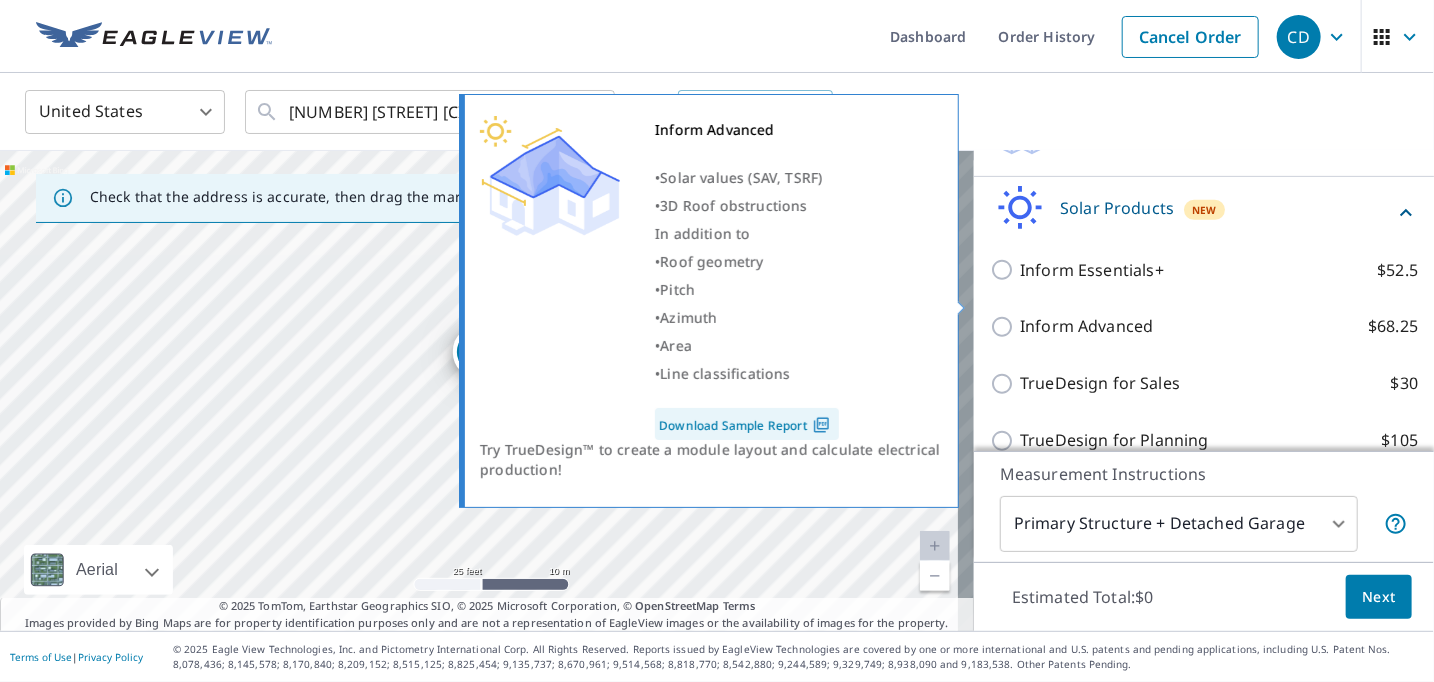 click on "Inform Advanced $68.25" at bounding box center [1005, 327] 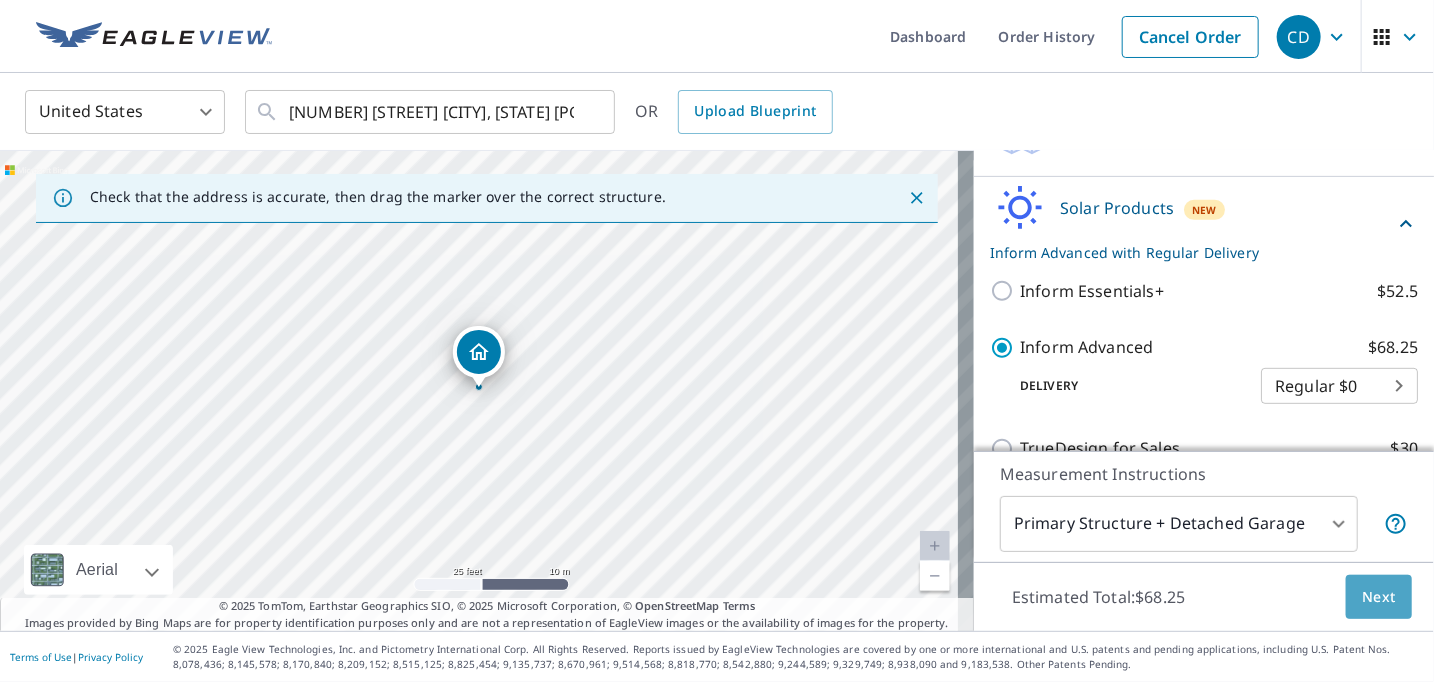 click on "Next" at bounding box center (1379, 597) 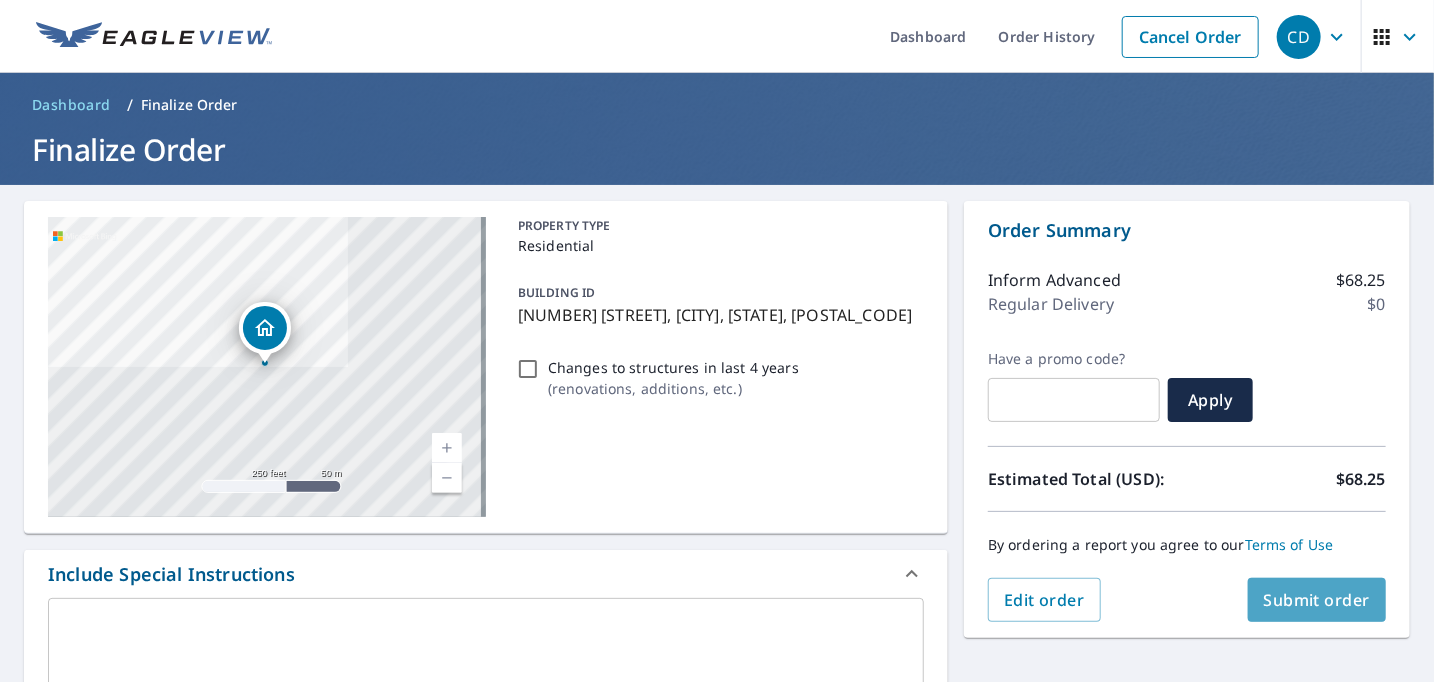 click on "Submit order" at bounding box center (1317, 600) 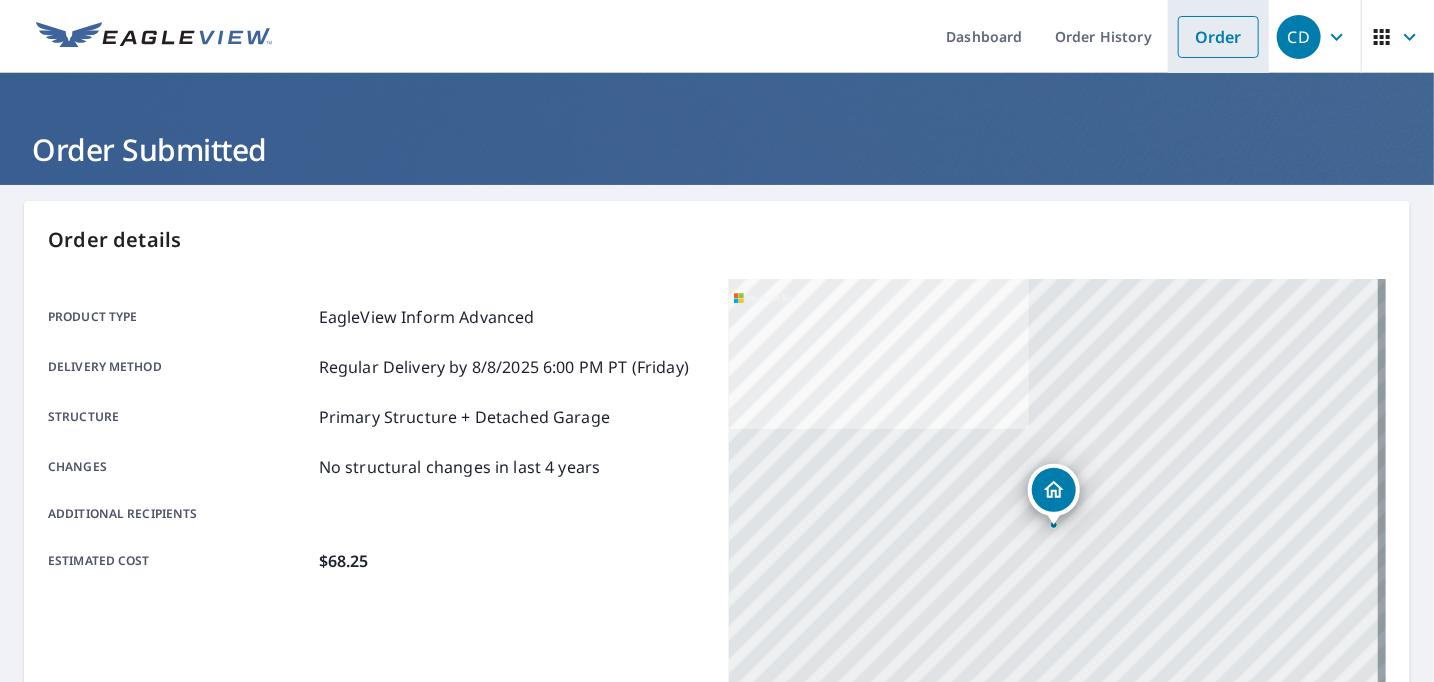 click on "Order" at bounding box center [1218, 37] 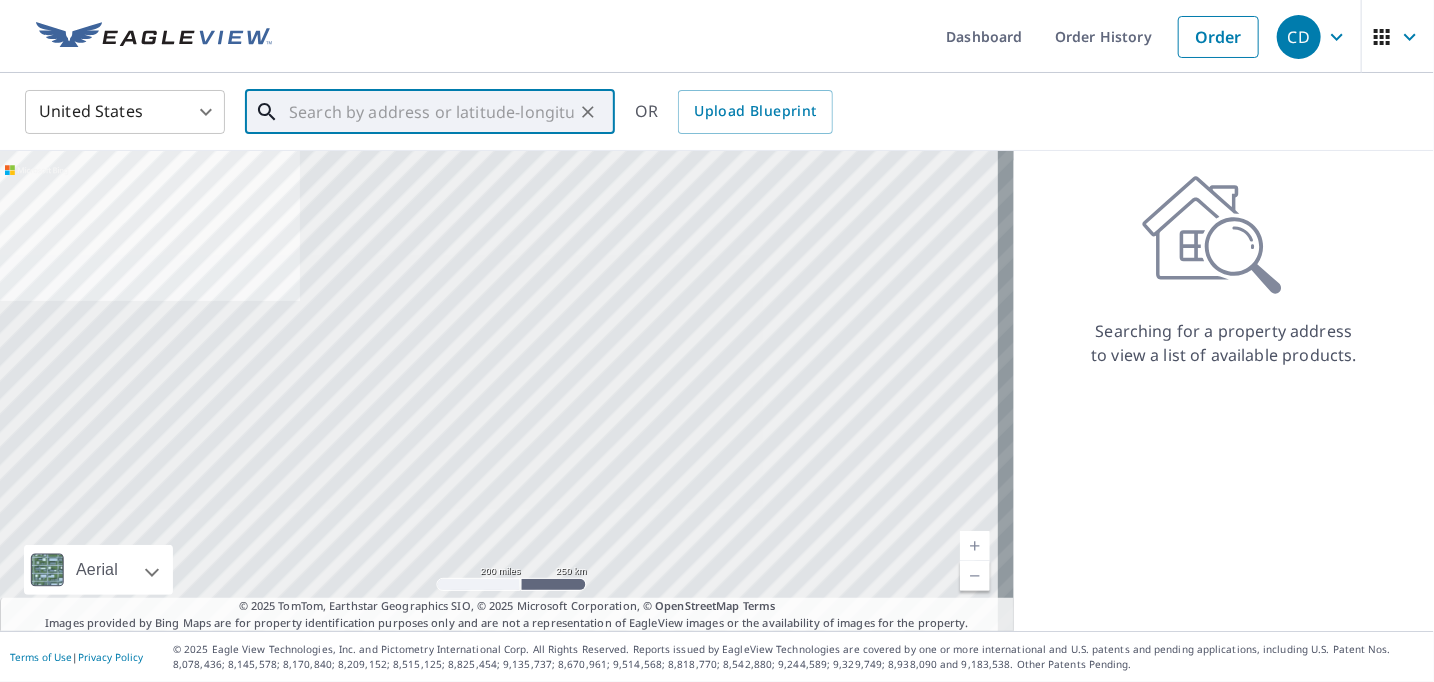 click at bounding box center (431, 112) 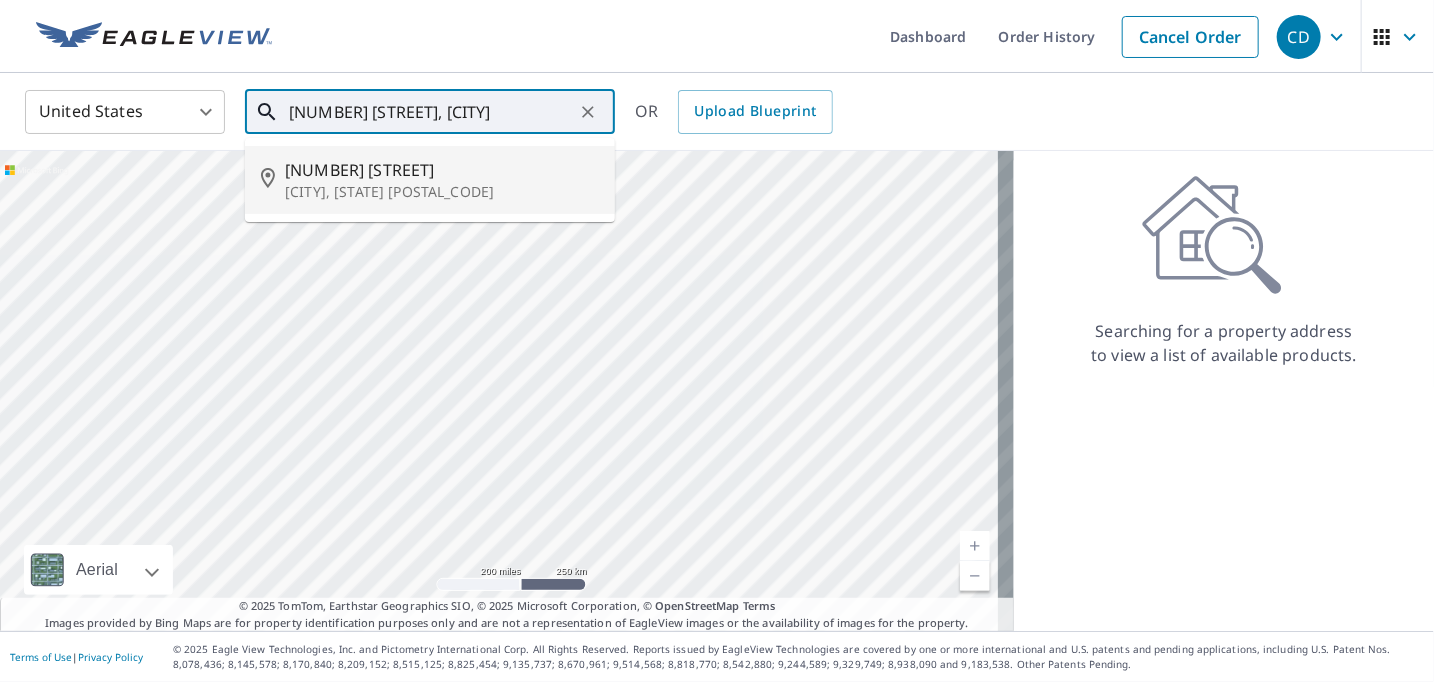 click on "[CITY], [STATE] [POSTAL_CODE]" at bounding box center [442, 192] 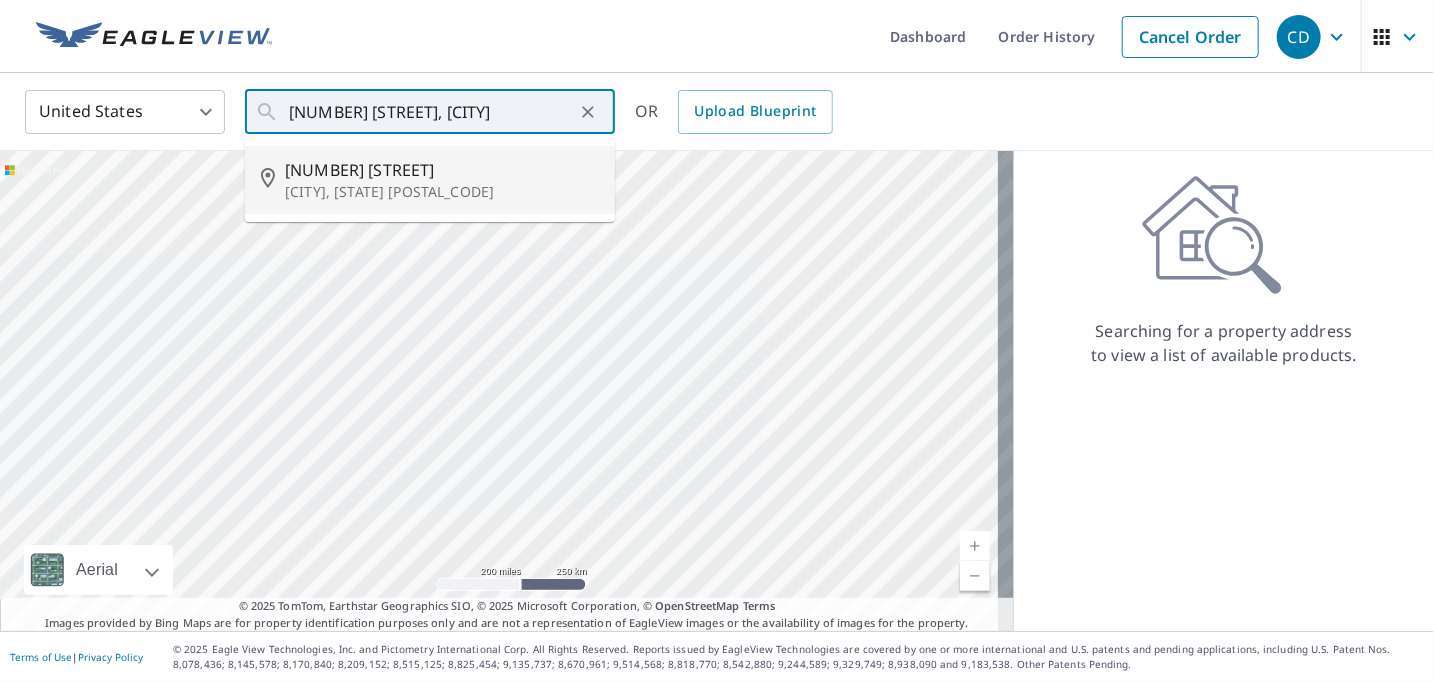 type on "[NUMBER] [STREET] [CITY], [STATE] [POSTAL_CODE]" 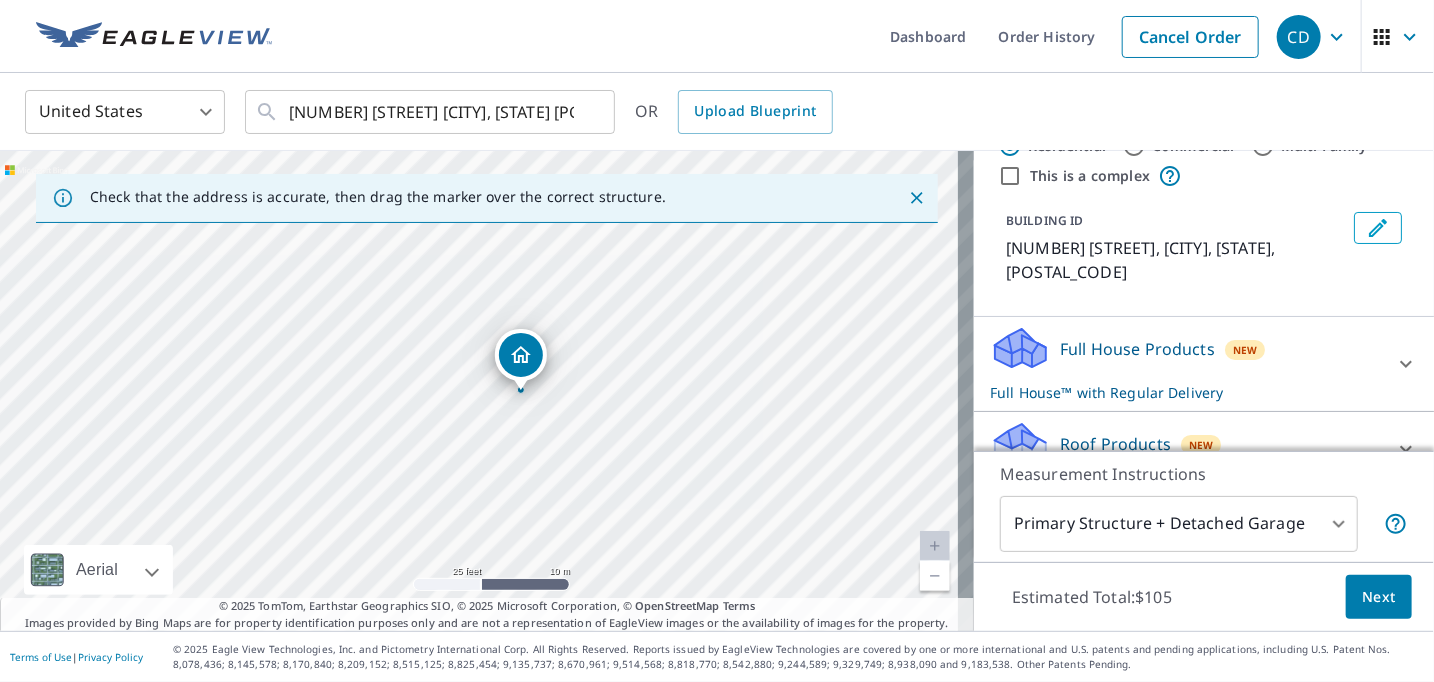 scroll, scrollTop: 100, scrollLeft: 0, axis: vertical 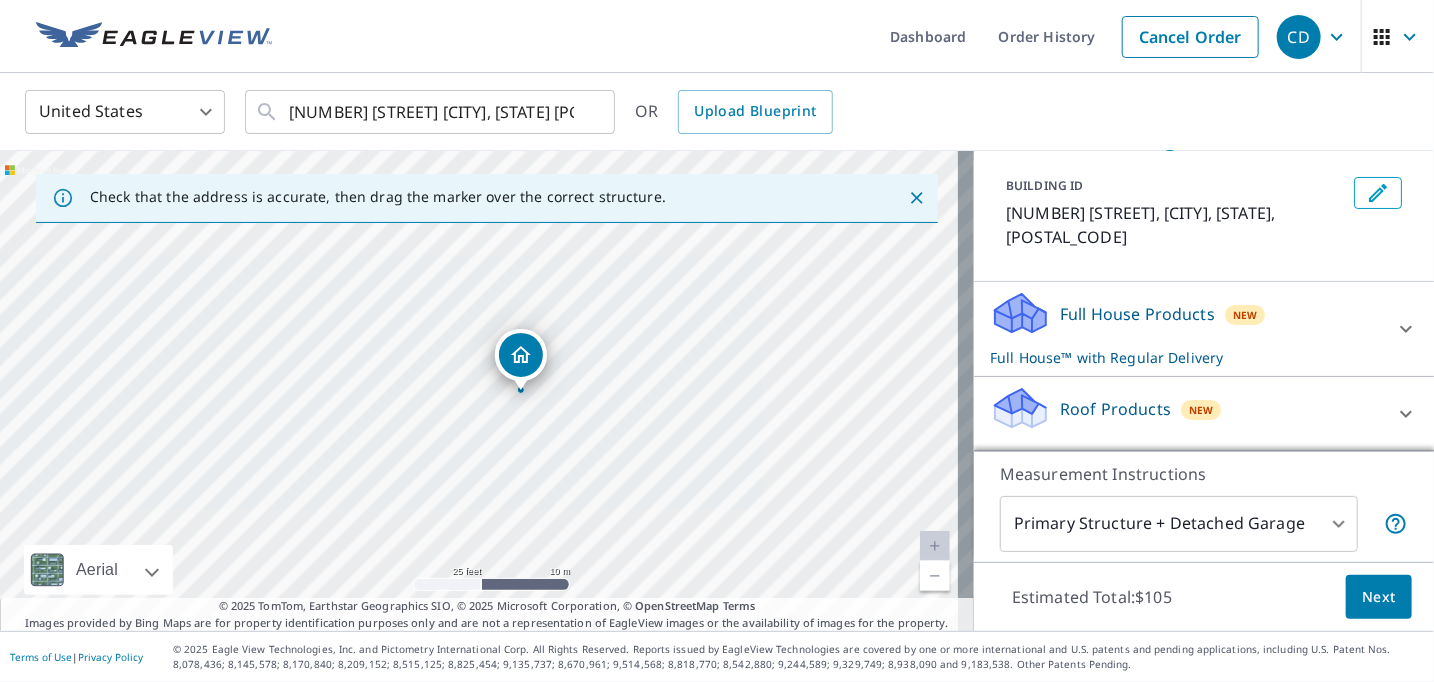 click on "Full House Products New Full House™ with Regular Delivery" at bounding box center (1186, 329) 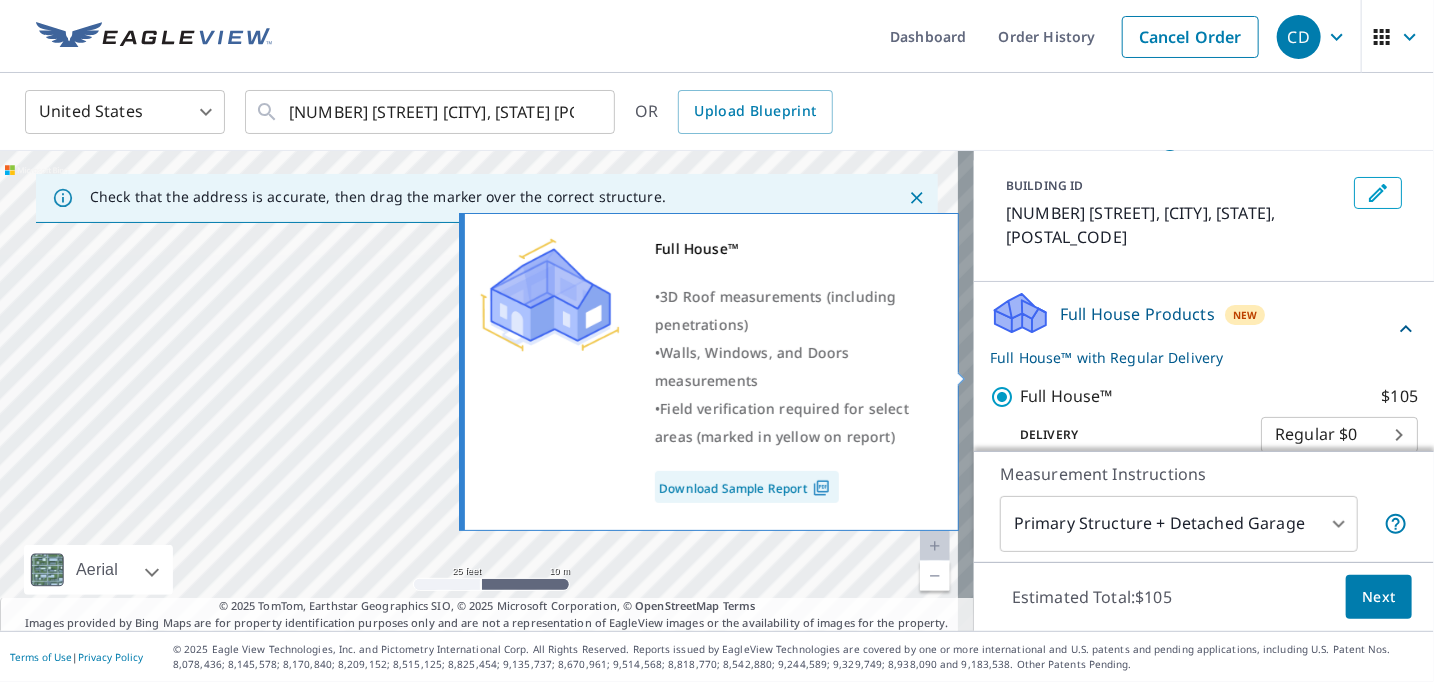 click on "Full House™ $105" at bounding box center (1005, 397) 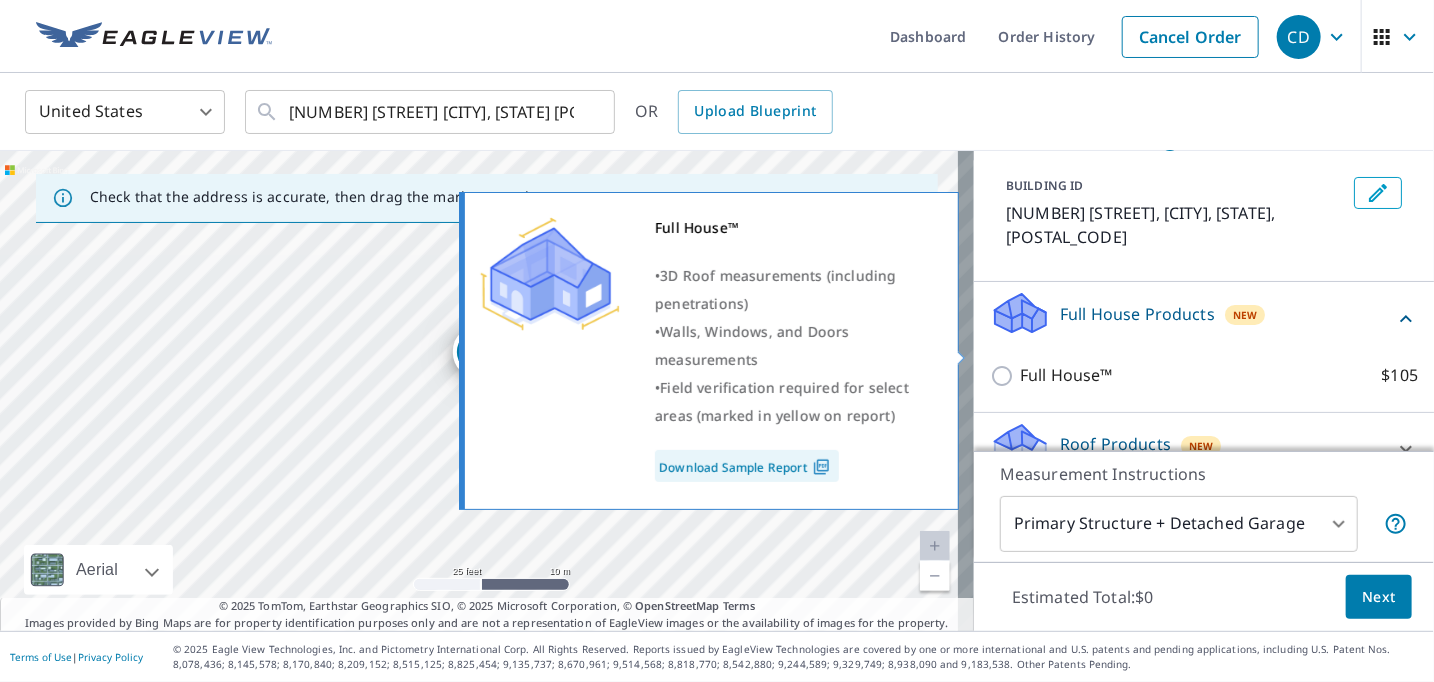 scroll, scrollTop: 184, scrollLeft: 0, axis: vertical 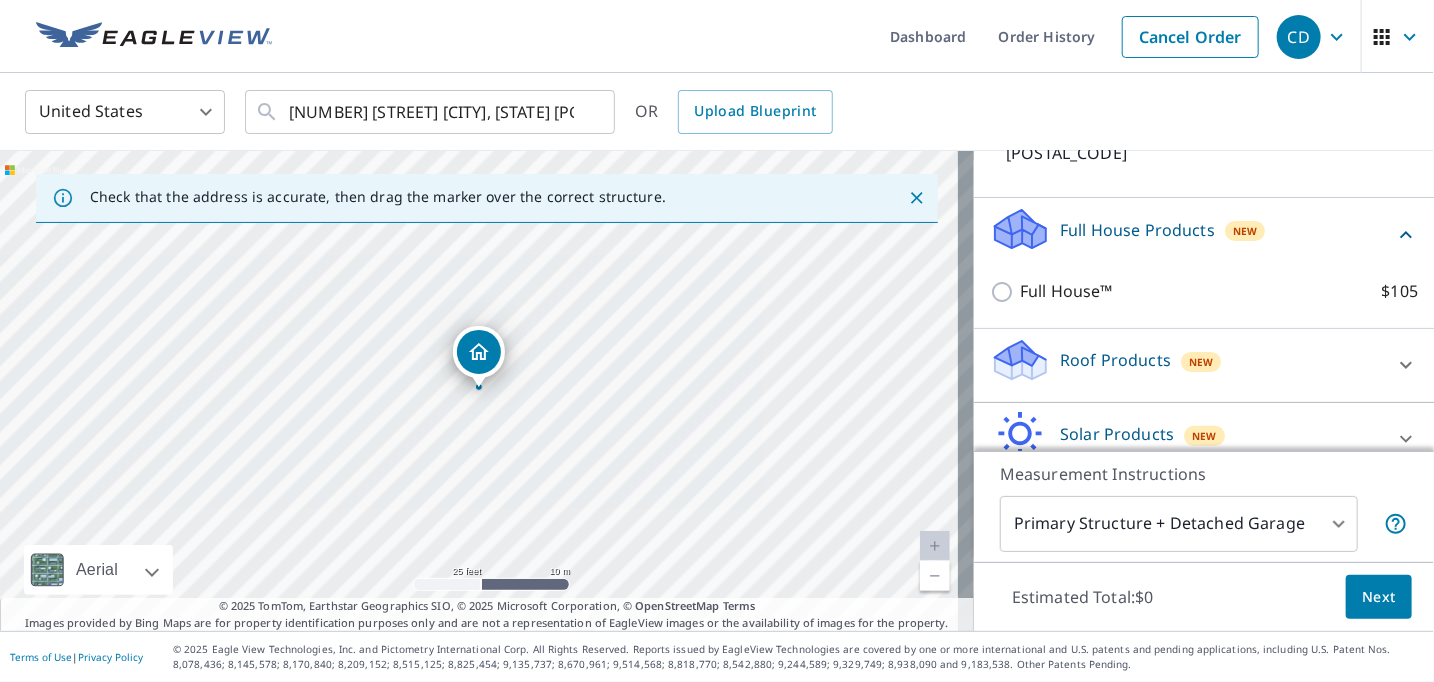 click on "Solar Products" at bounding box center (1117, 434) 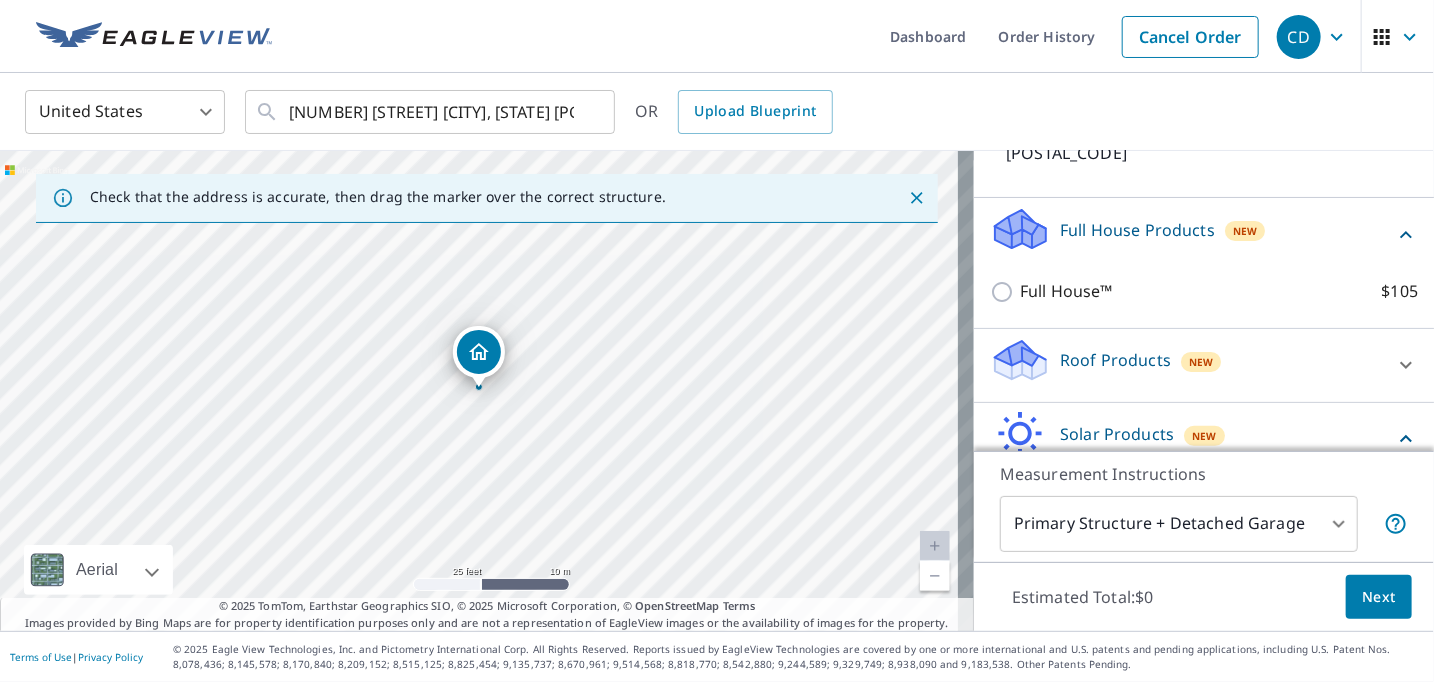 scroll, scrollTop: 410, scrollLeft: 0, axis: vertical 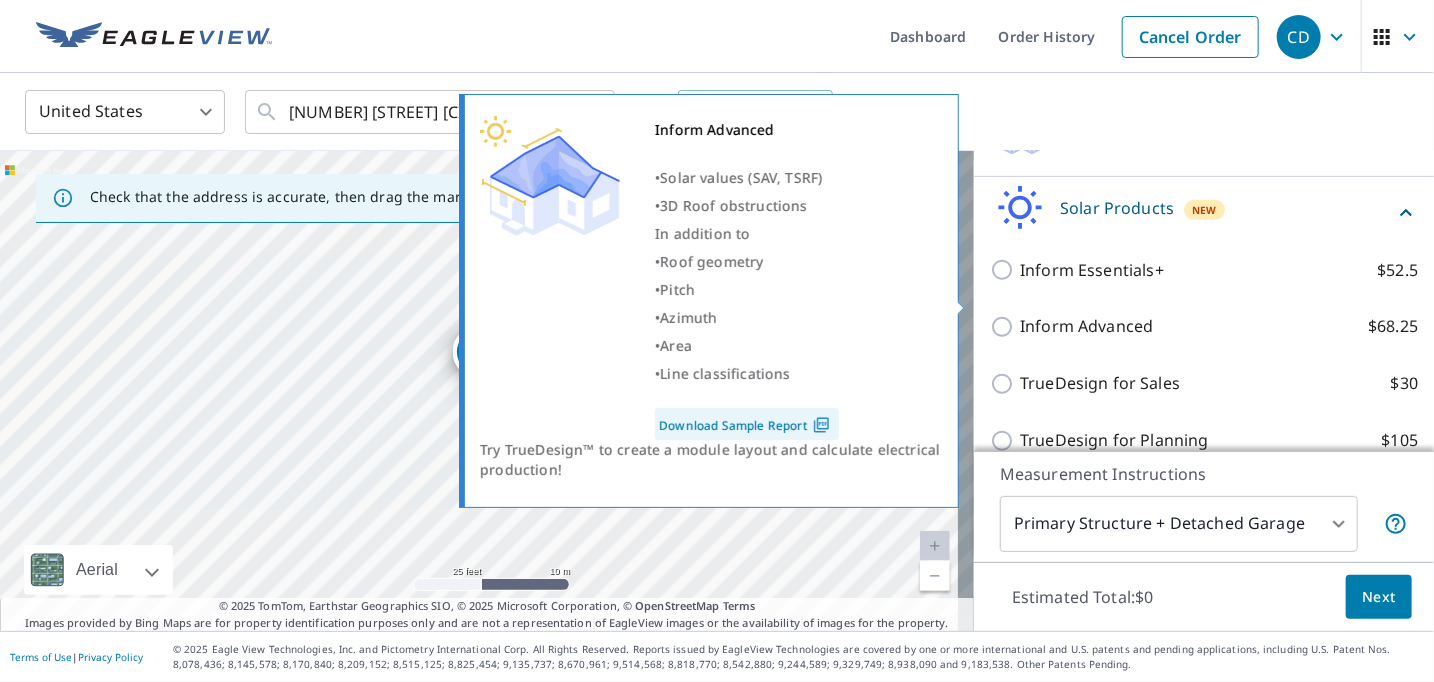 click on "Inform Advanced $68.25" at bounding box center [1005, 327] 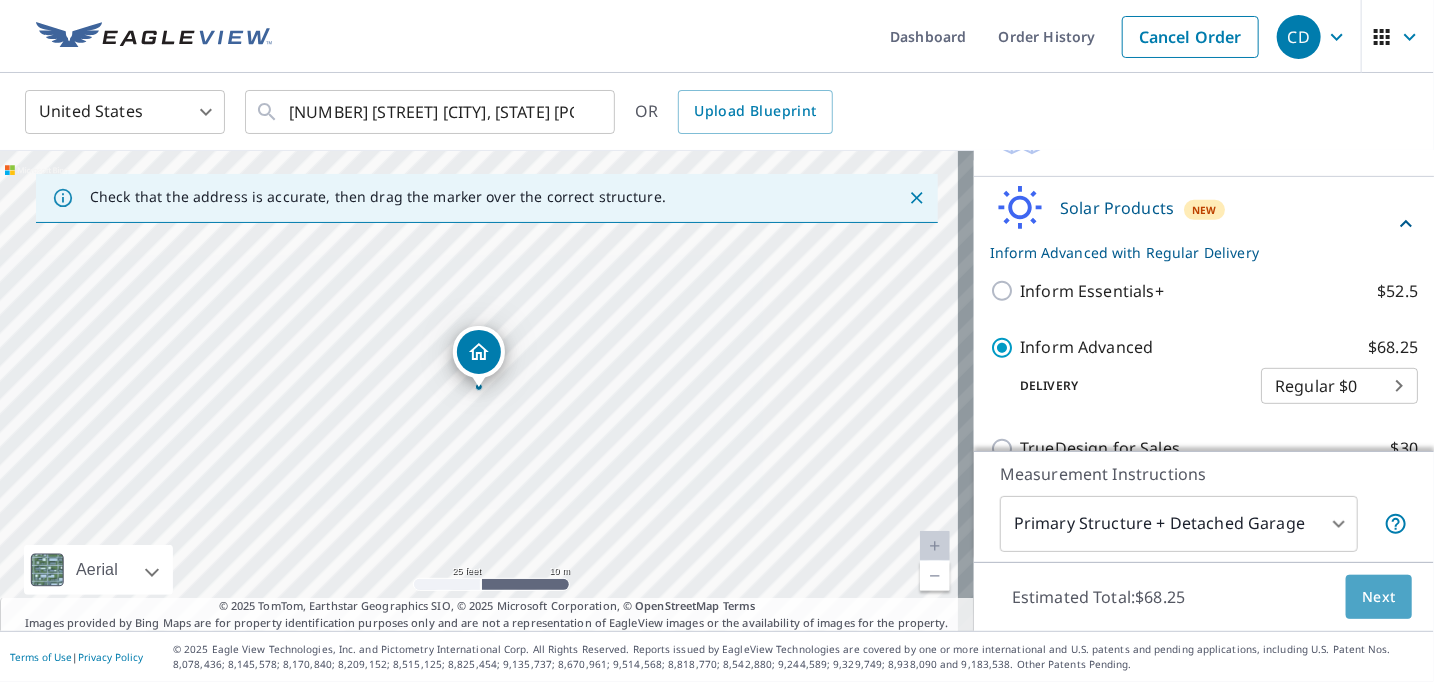 click on "Next" at bounding box center (1379, 597) 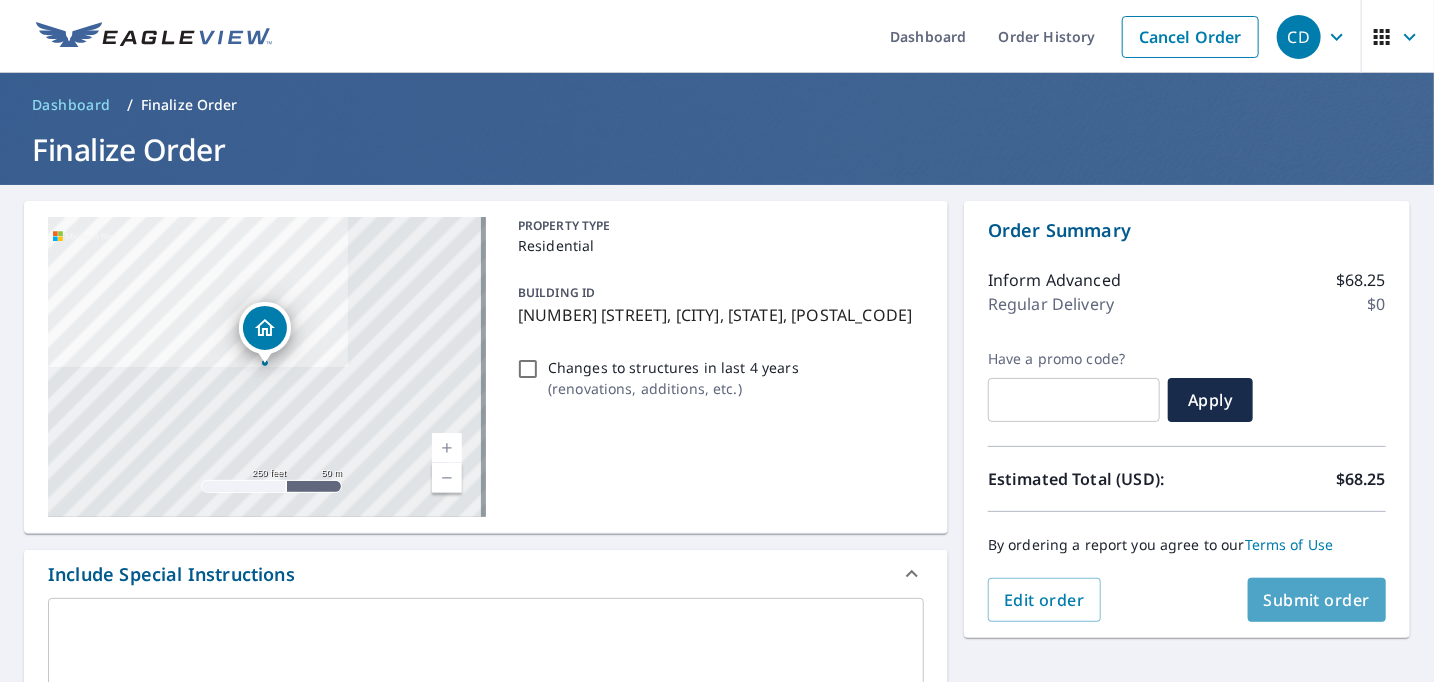 click on "Submit order" at bounding box center (1317, 600) 